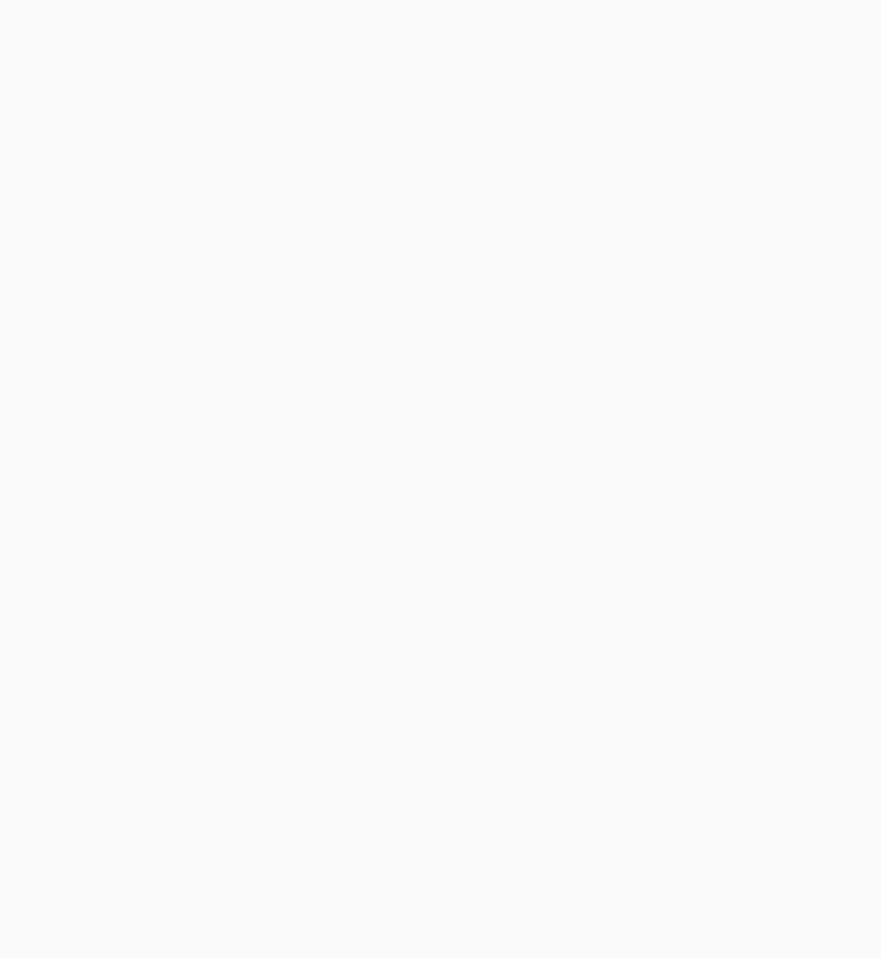 scroll, scrollTop: 0, scrollLeft: 0, axis: both 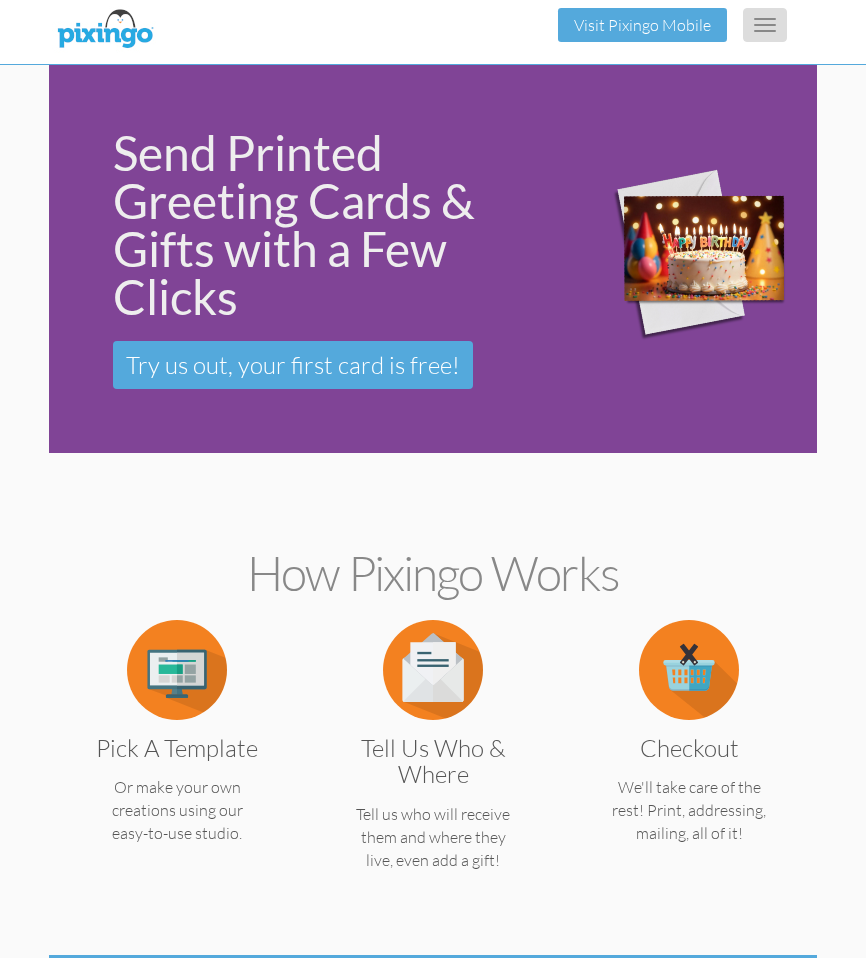click at bounding box center (765, 31) 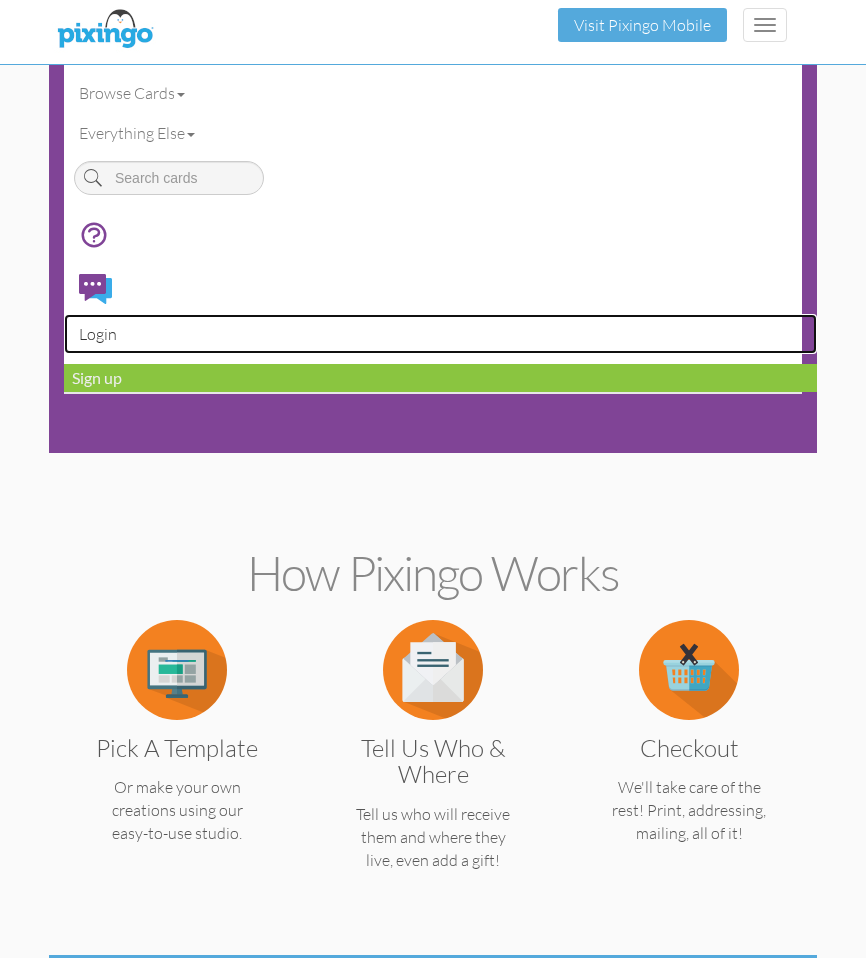 click on "Login" at bounding box center (440, 334) 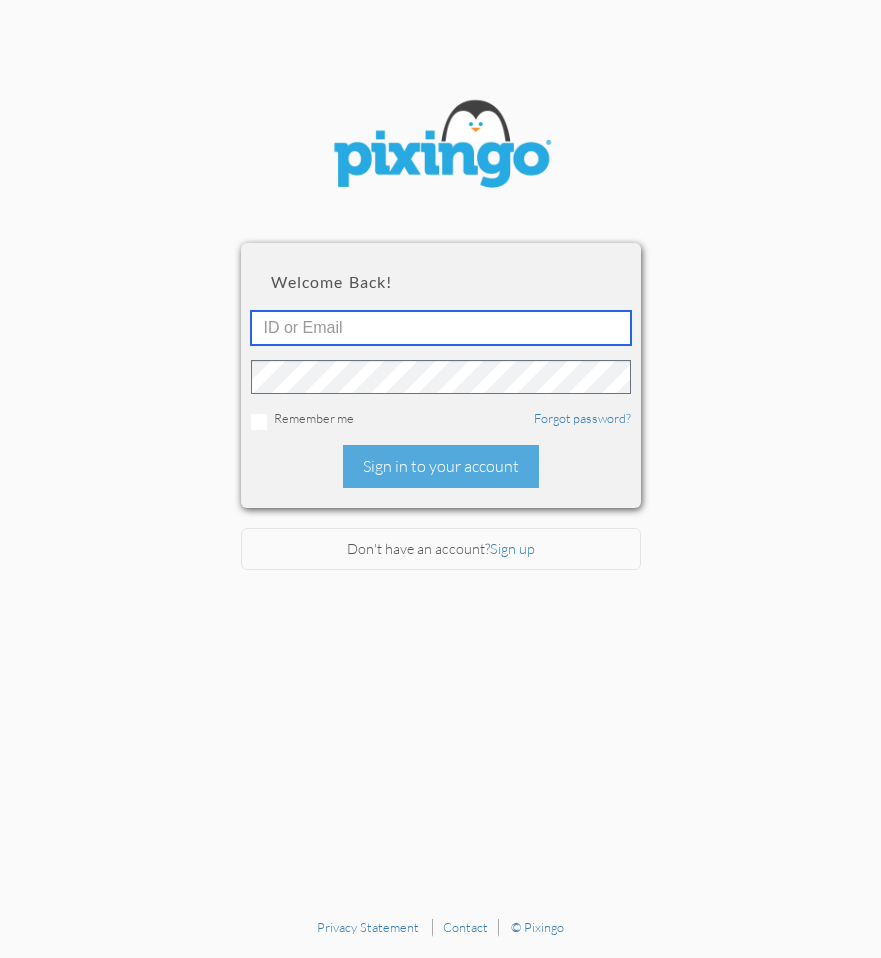 type on "[EMAIL]" 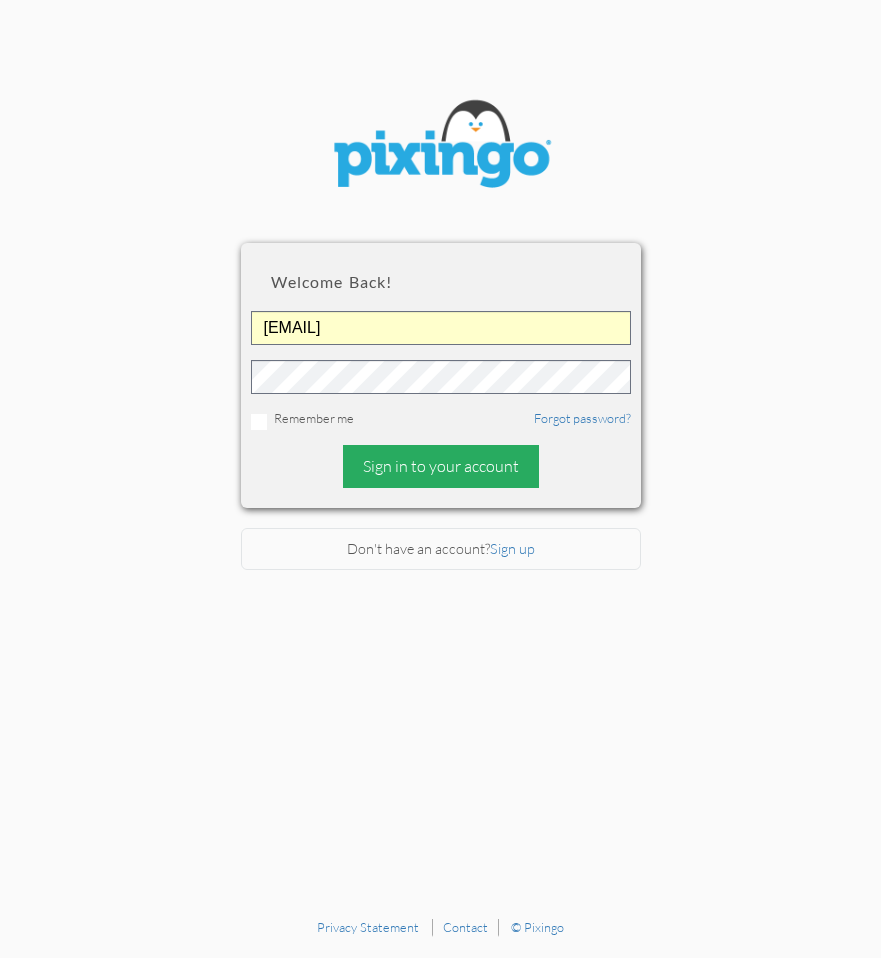 click on "Sign in to your account" at bounding box center (441, 466) 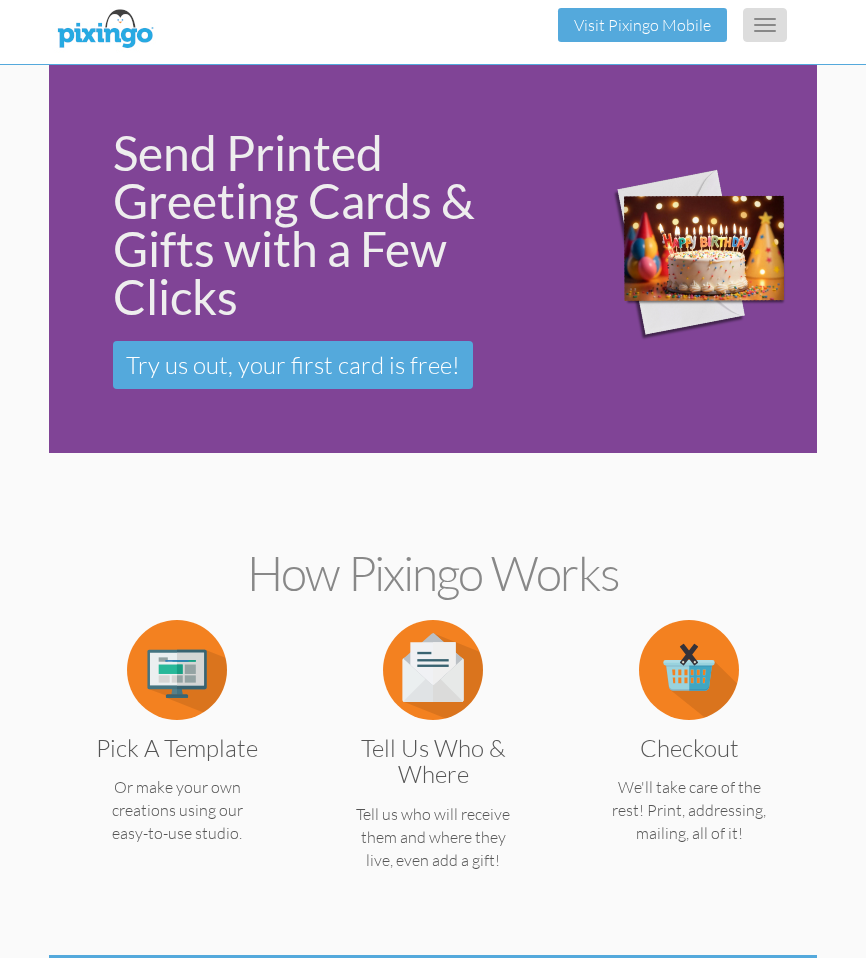 click at bounding box center [765, 31] 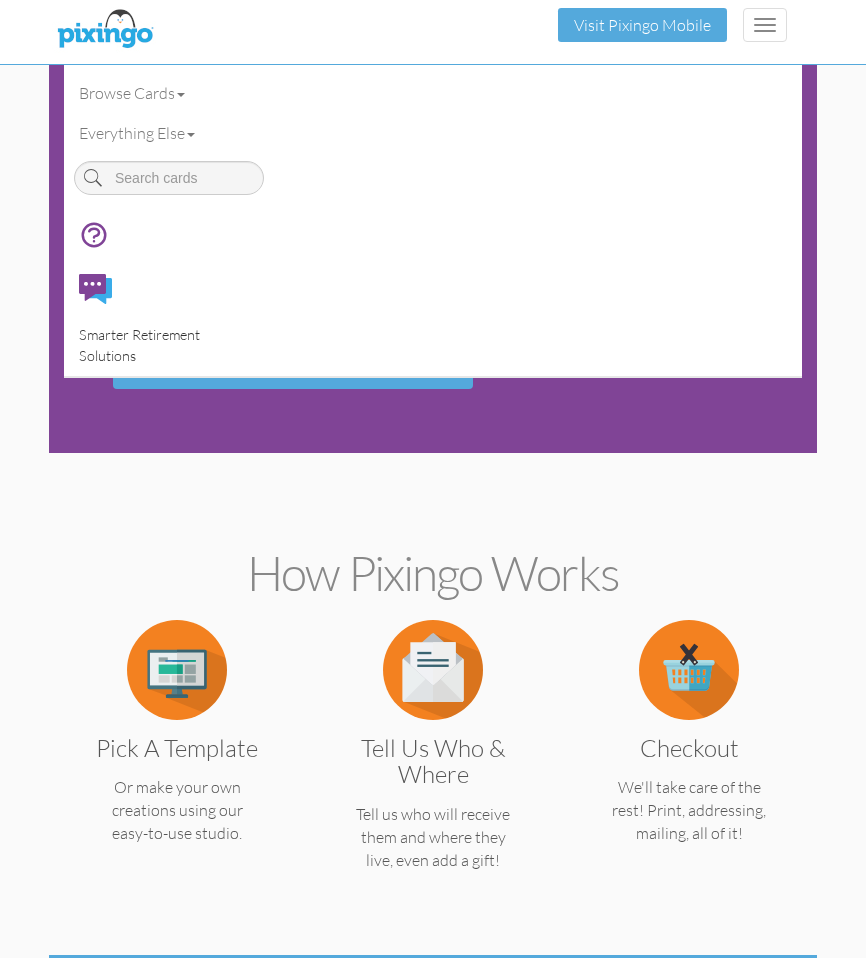 click on "Smarter Retirement Solutions" at bounding box center [139, 345] 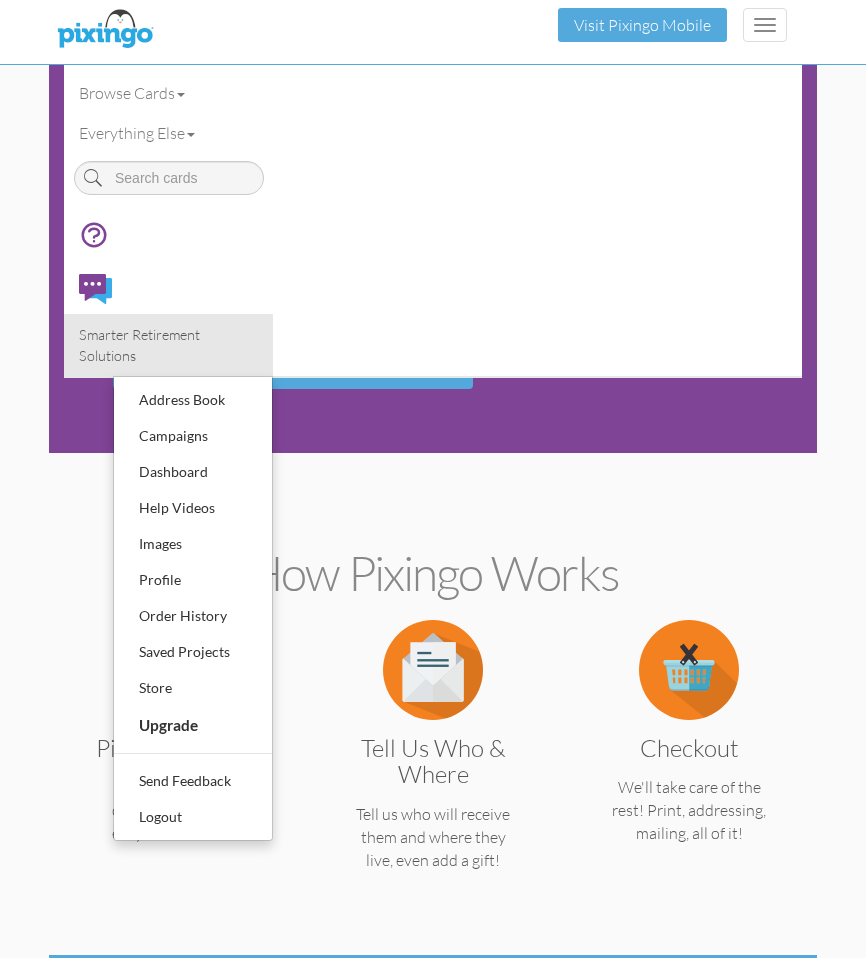 click on "How Pixingo works
Pick a Template
Or make your own creations using our easy-to-use studio.
Tell us Who & Where
Tell us who will receive them and where they live, even add a gift!
Checkout
We'll take care of the rest! Print, addressing, mailing, all of it!" at bounding box center [433, 704] 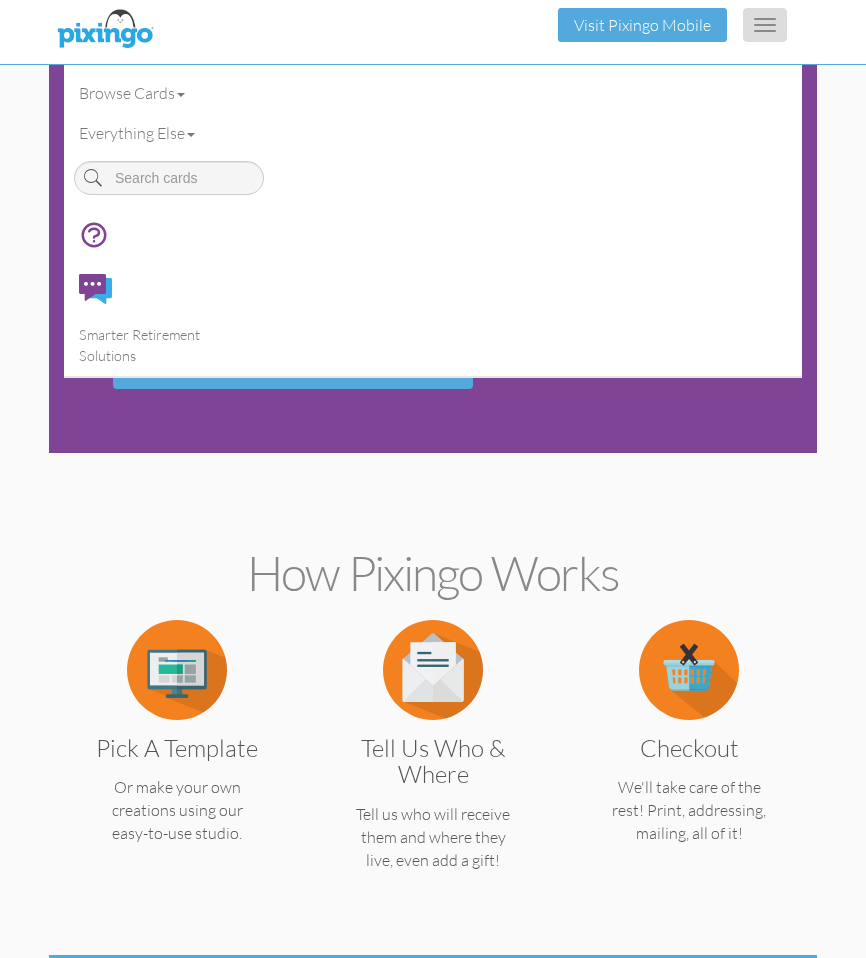 click at bounding box center [765, 31] 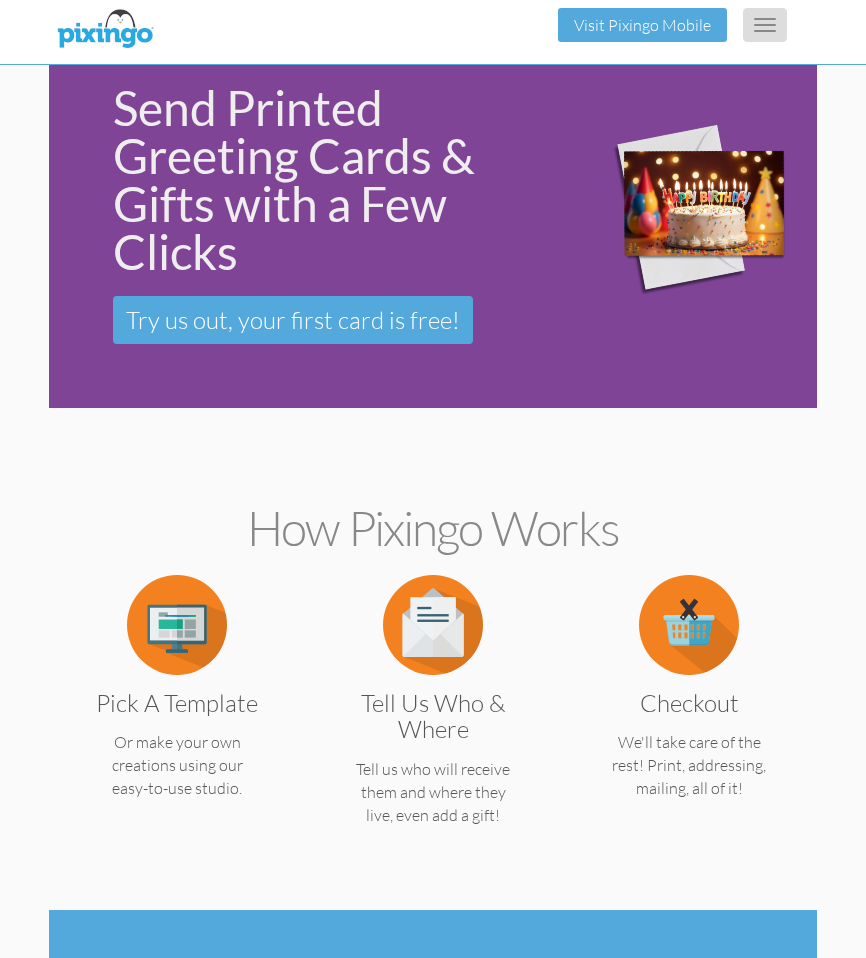 scroll, scrollTop: 0, scrollLeft: 0, axis: both 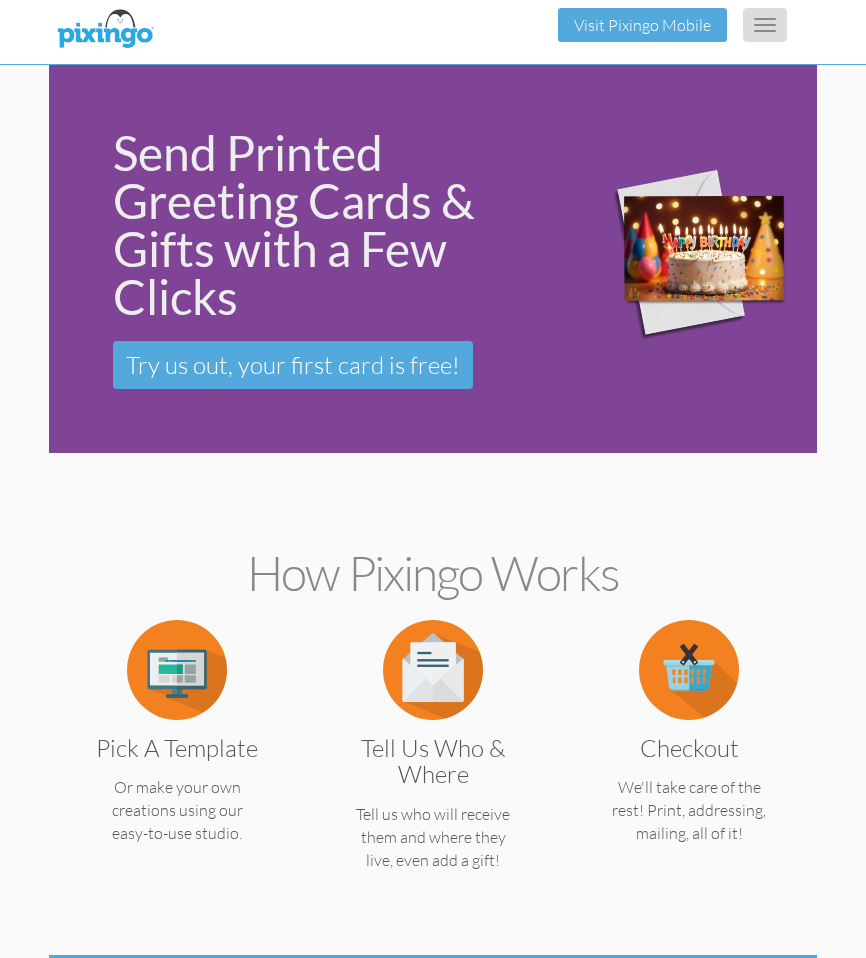 click on "Toggle navigation" at bounding box center [765, 25] 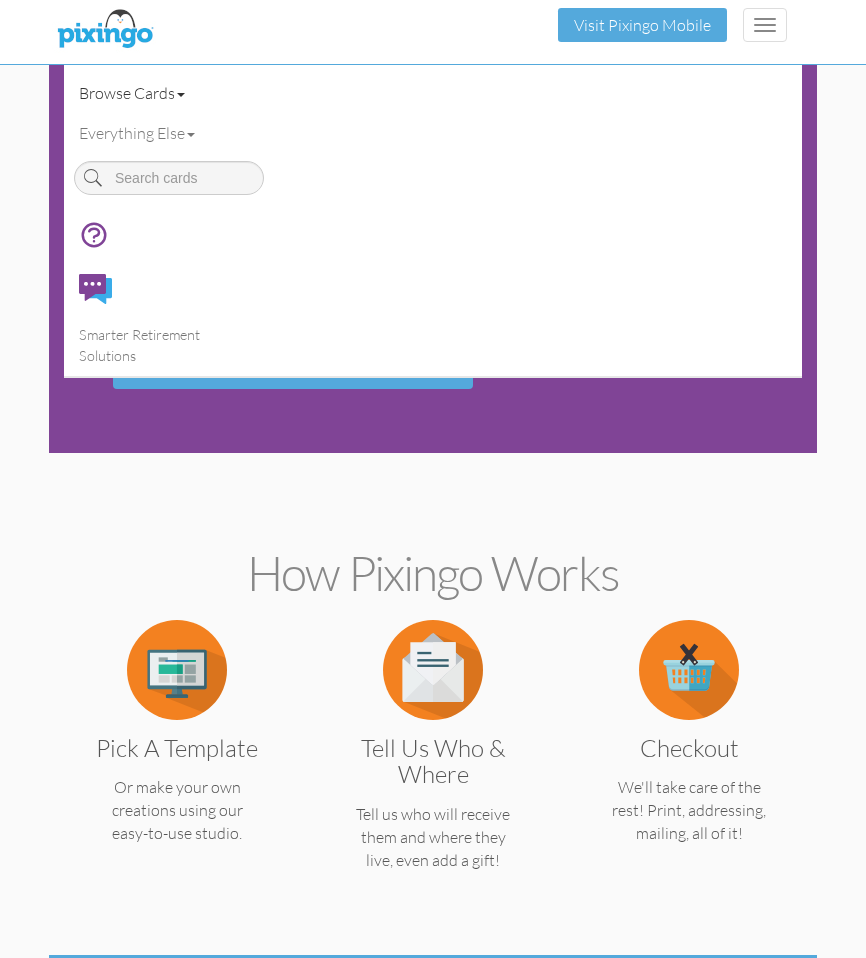 click on "Browse Cards" at bounding box center (433, 93) 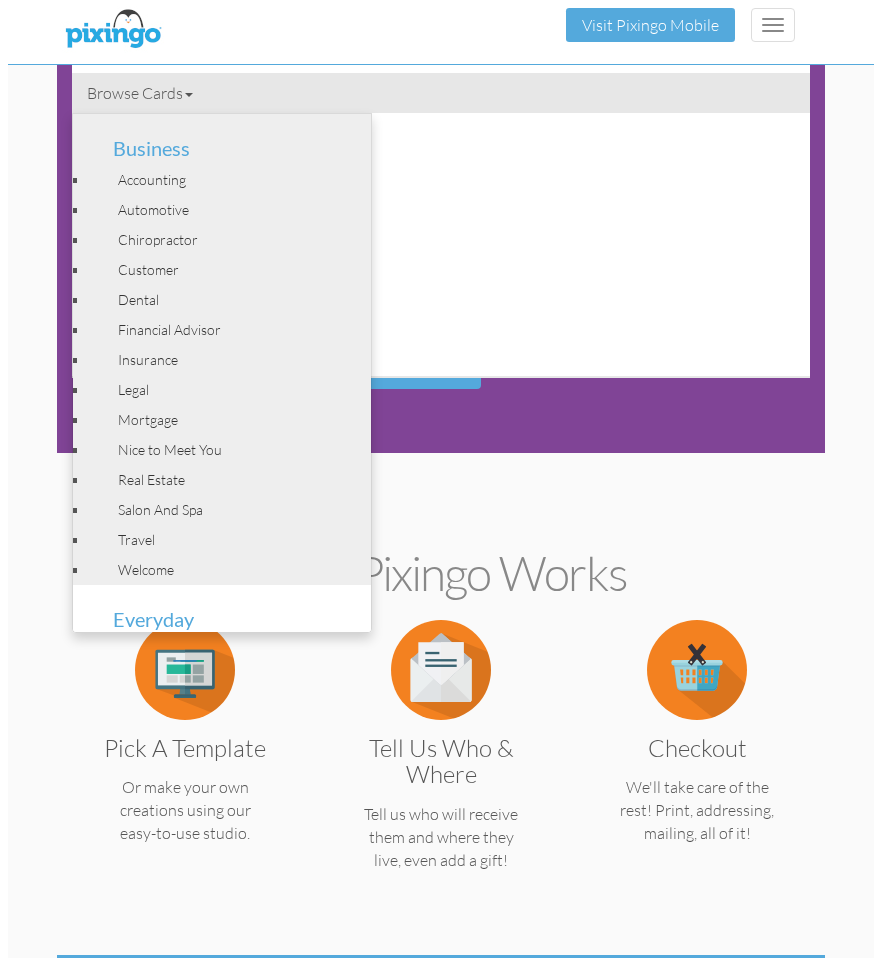 scroll, scrollTop: 67, scrollLeft: 0, axis: vertical 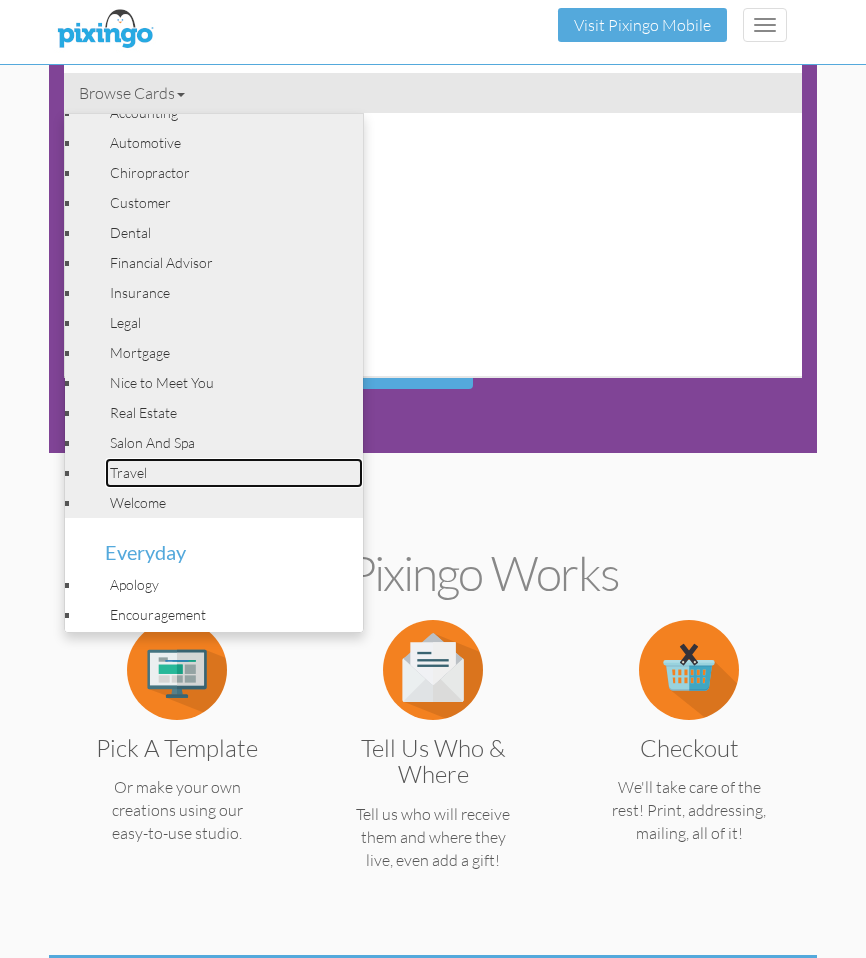 click on "Travel" at bounding box center [234, 473] 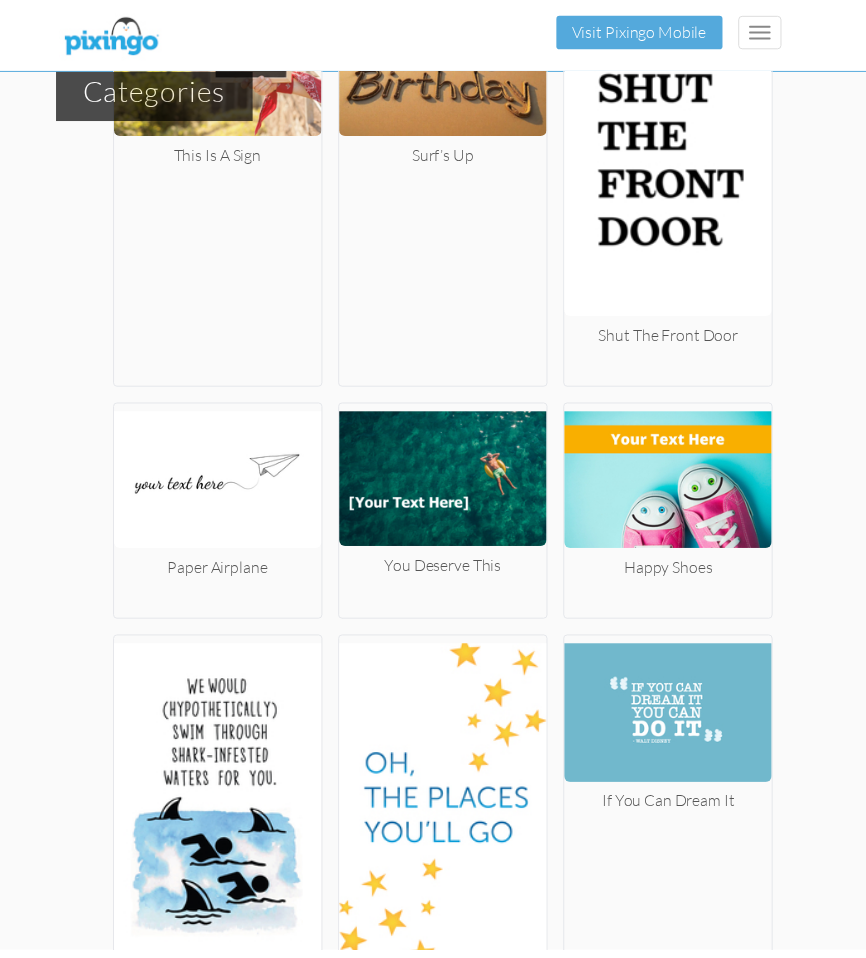 scroll, scrollTop: 3771, scrollLeft: 0, axis: vertical 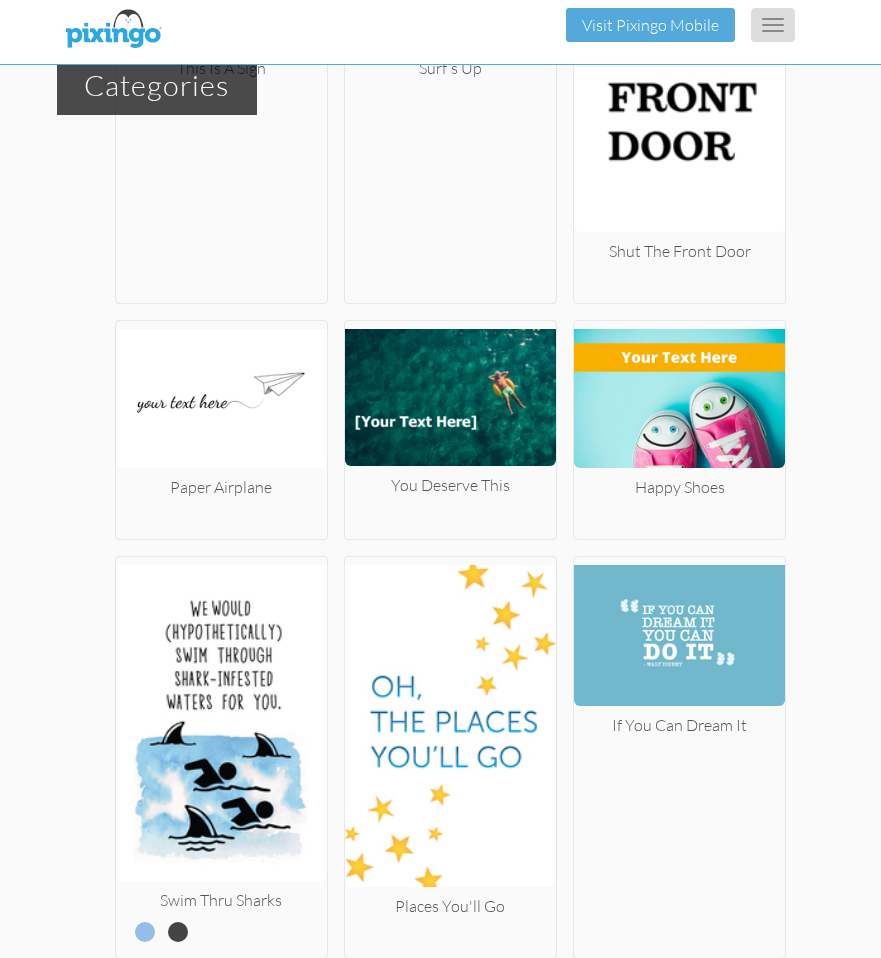 click on "Toggle navigation" at bounding box center (773, 25) 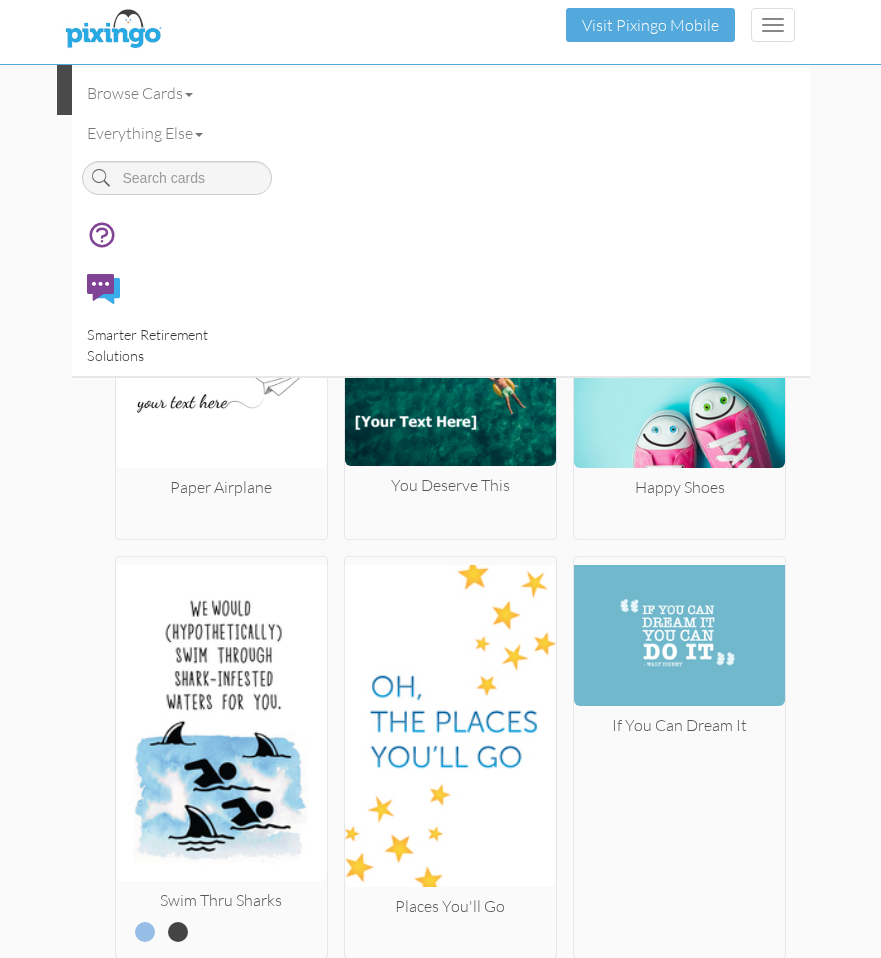 click on "Smarter Retirement Solutions" at bounding box center (147, 345) 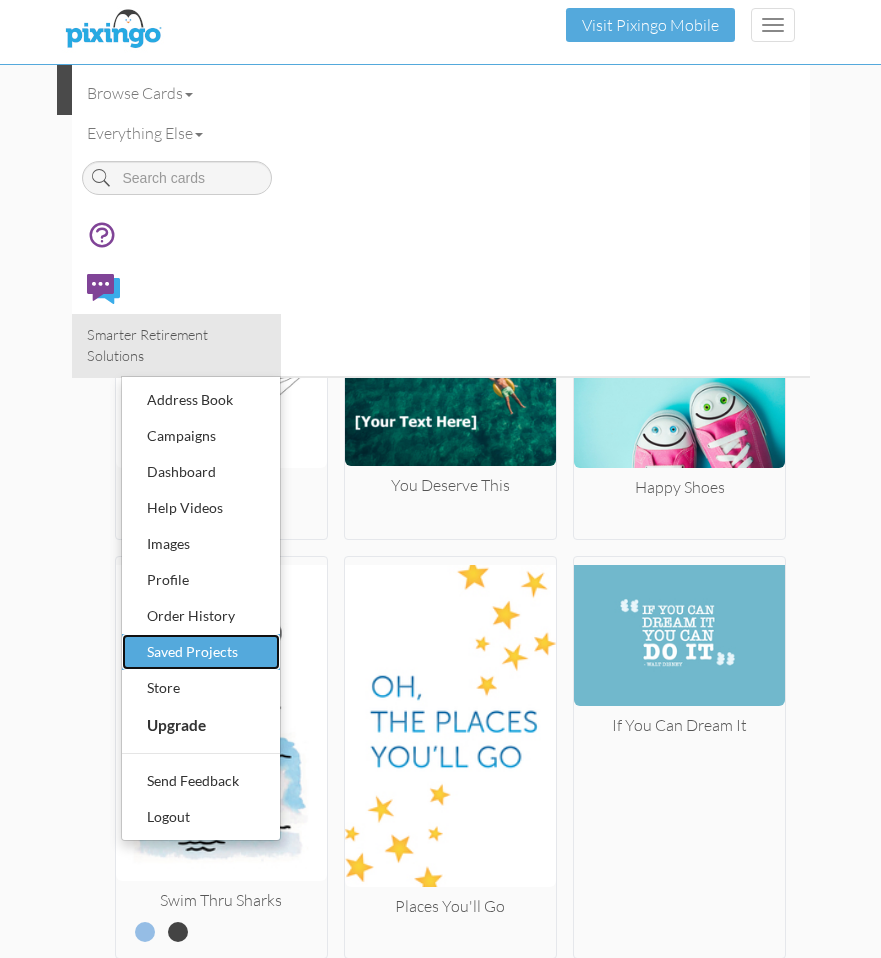 click on "Saved Projects" at bounding box center (201, 652) 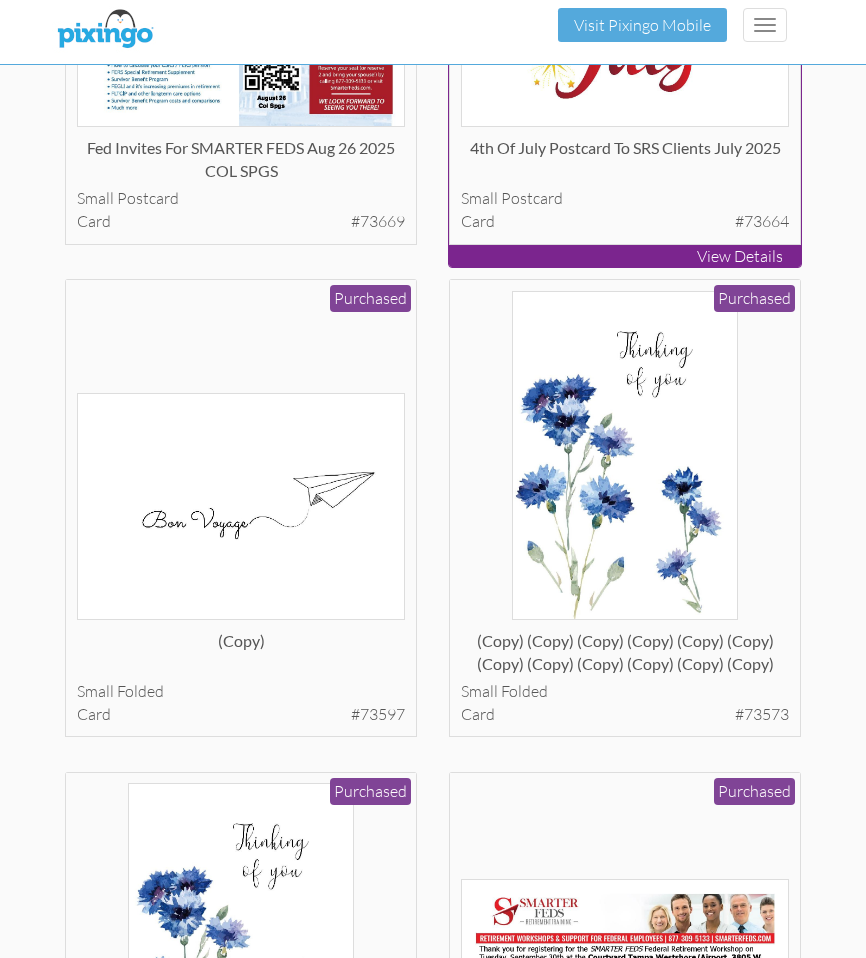 scroll, scrollTop: 3867, scrollLeft: 0, axis: vertical 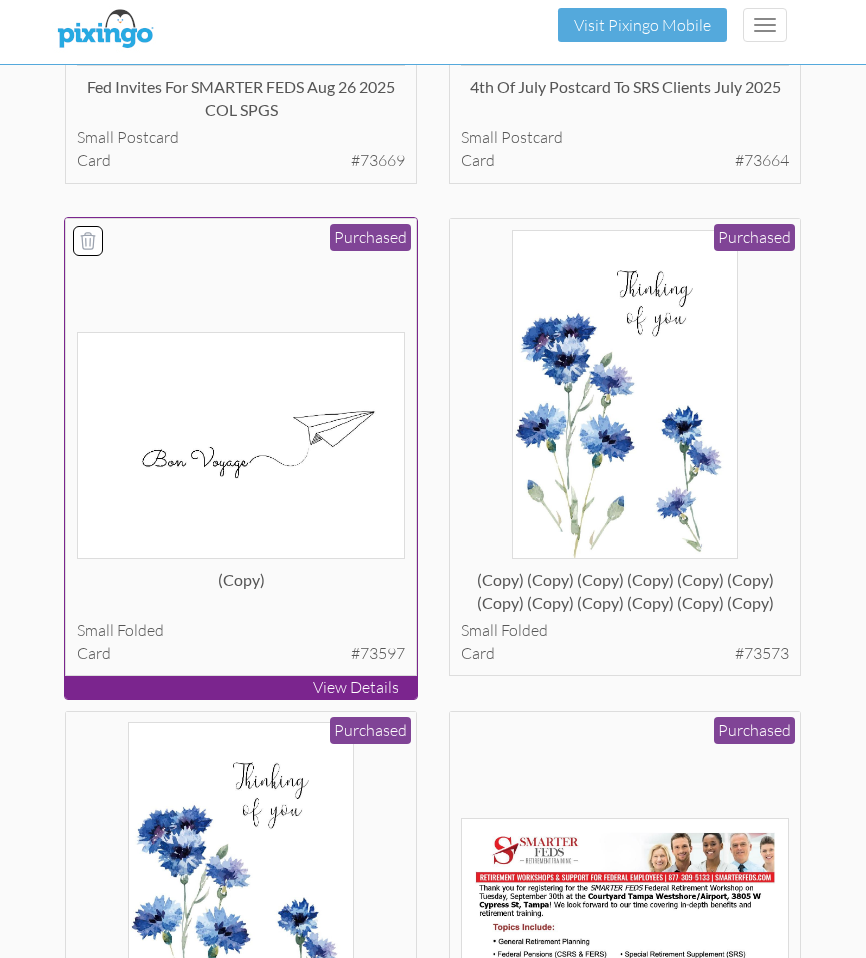 click at bounding box center (241, 445) 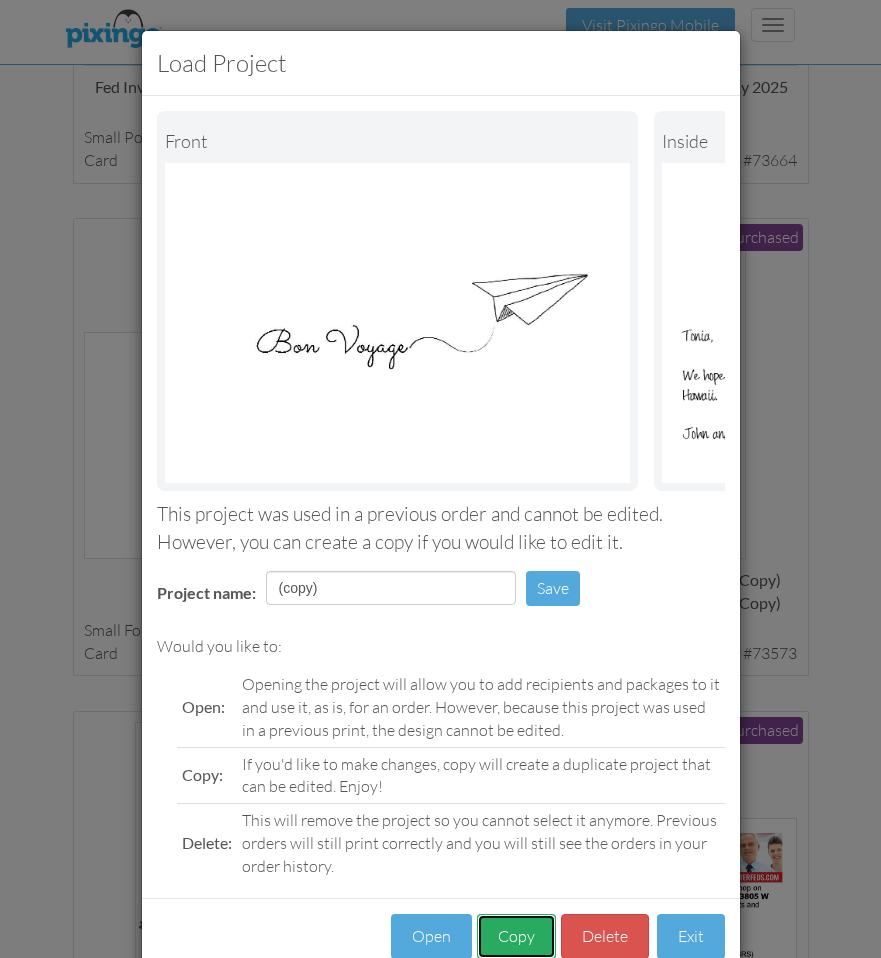 click on "Copy" at bounding box center [516, 936] 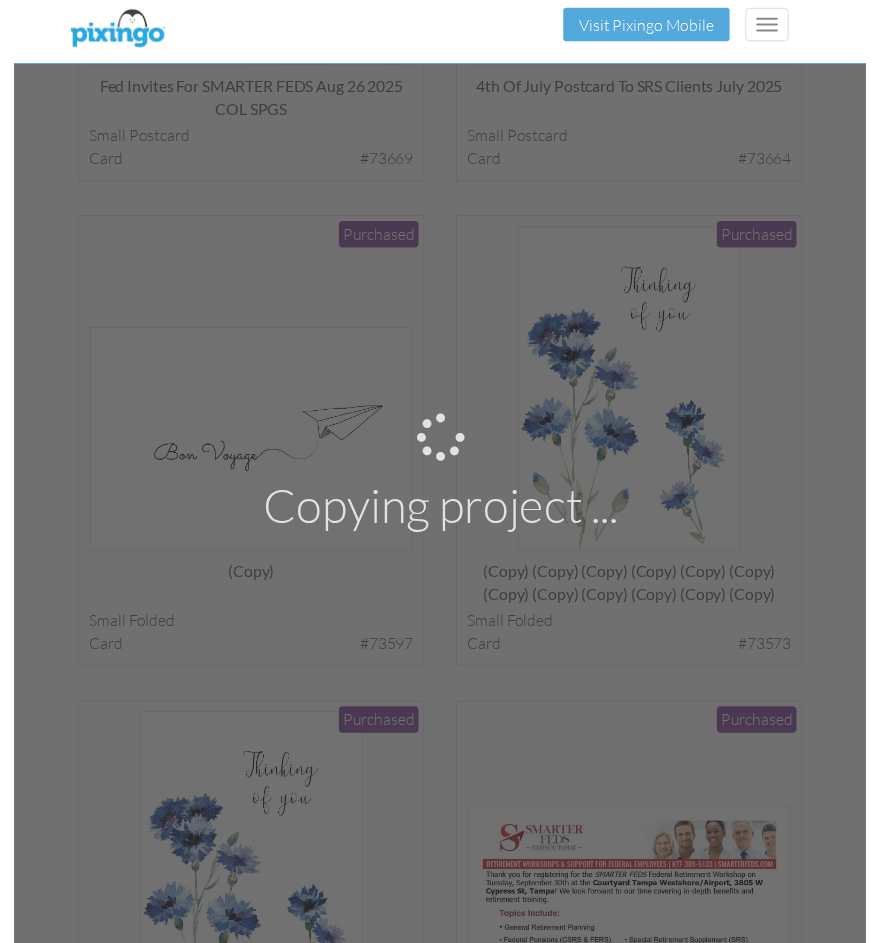 scroll, scrollTop: 0, scrollLeft: 0, axis: both 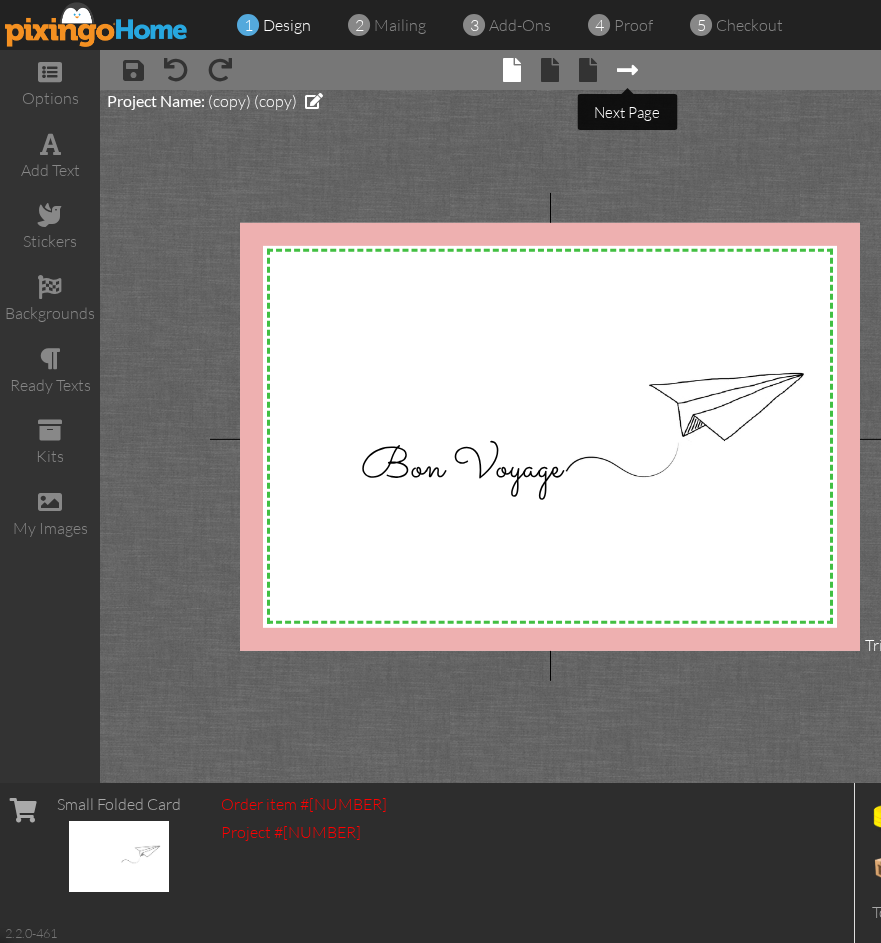 click at bounding box center [627, 70] 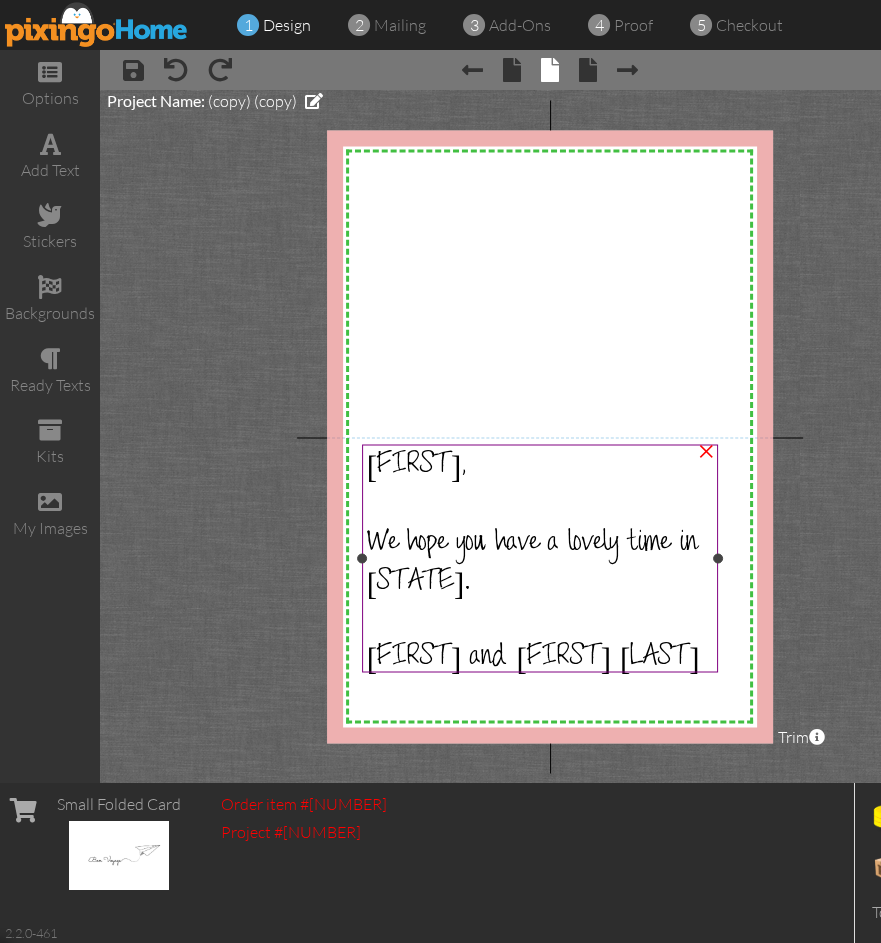 click on "[FIRST]," at bounding box center [417, 467] 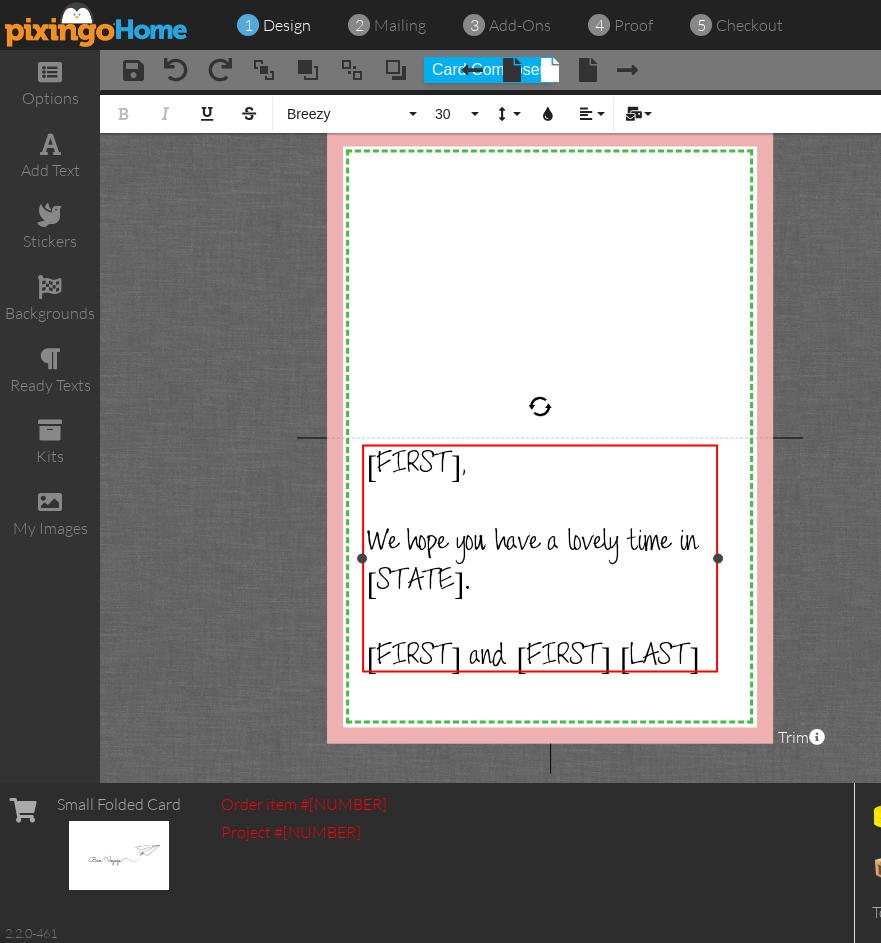 click on "[FIRST]," at bounding box center (417, 467) 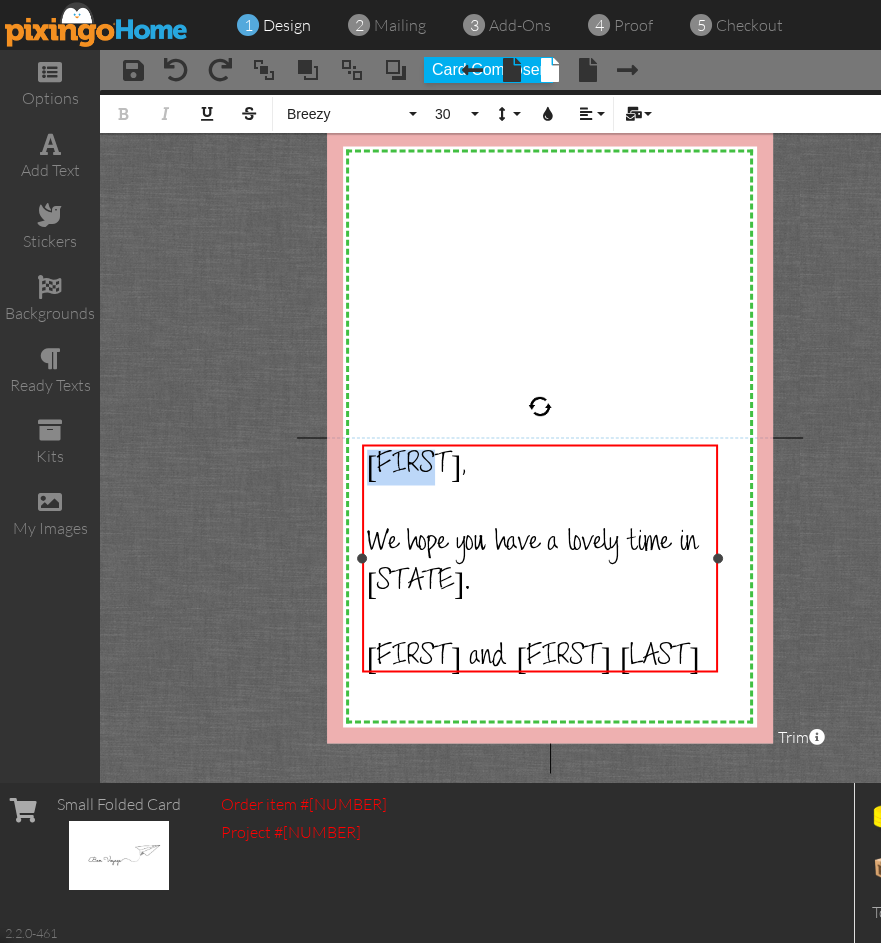 click on "[FIRST]," at bounding box center (417, 467) 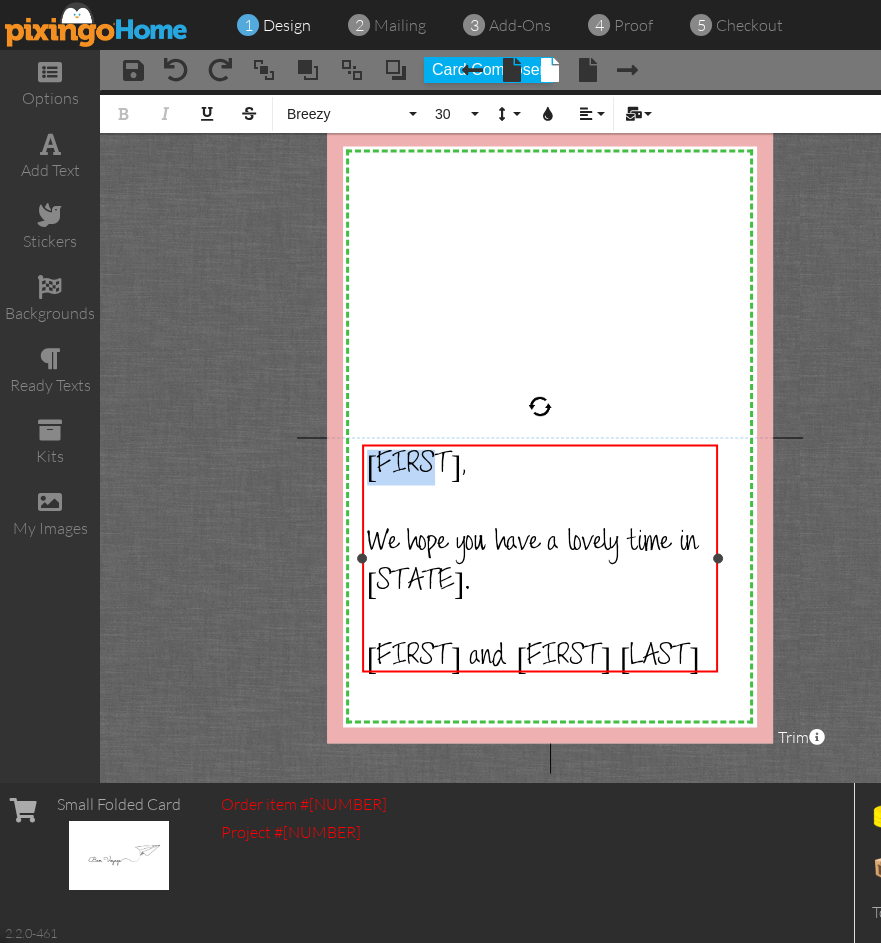type 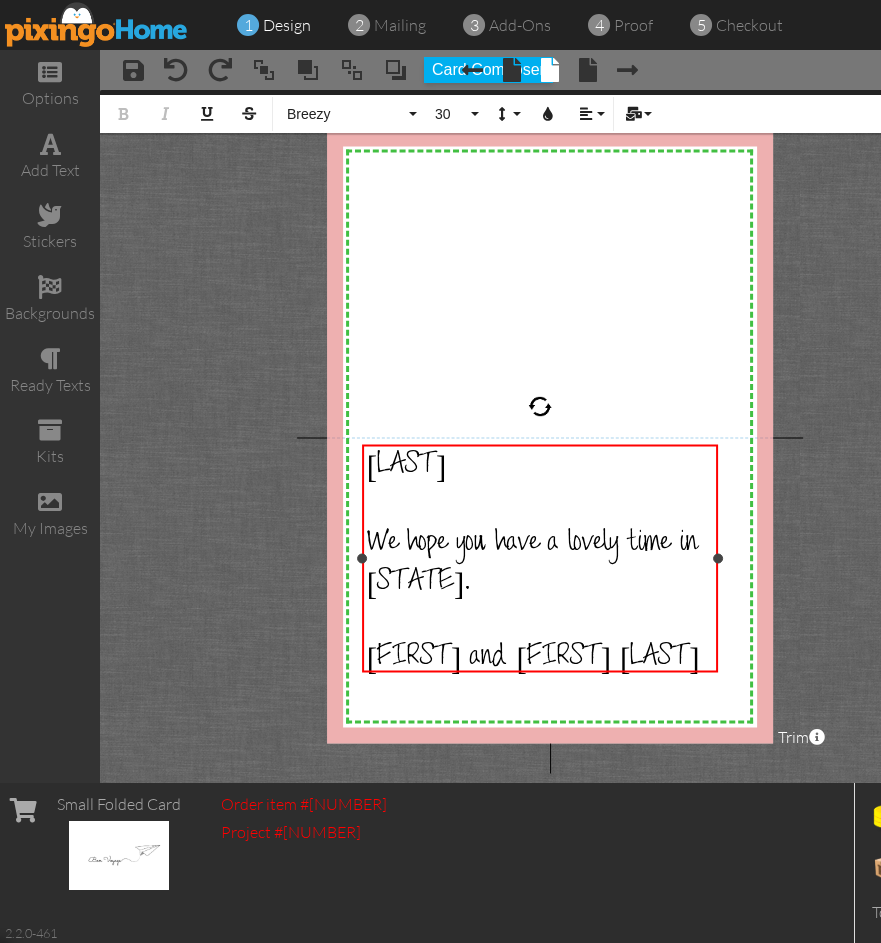 click on "We hope you have a lovely time in [STATE]." at bounding box center (532, 565) 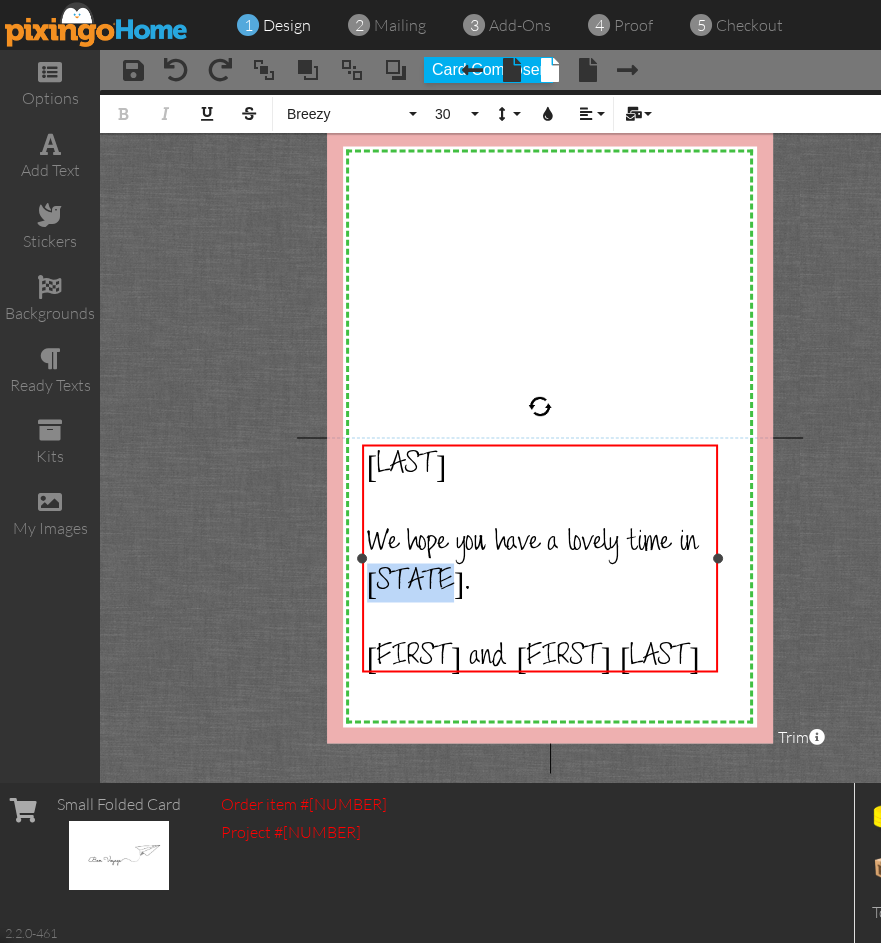 click on "We hope you have a lovely time in [STATE]." at bounding box center (532, 565) 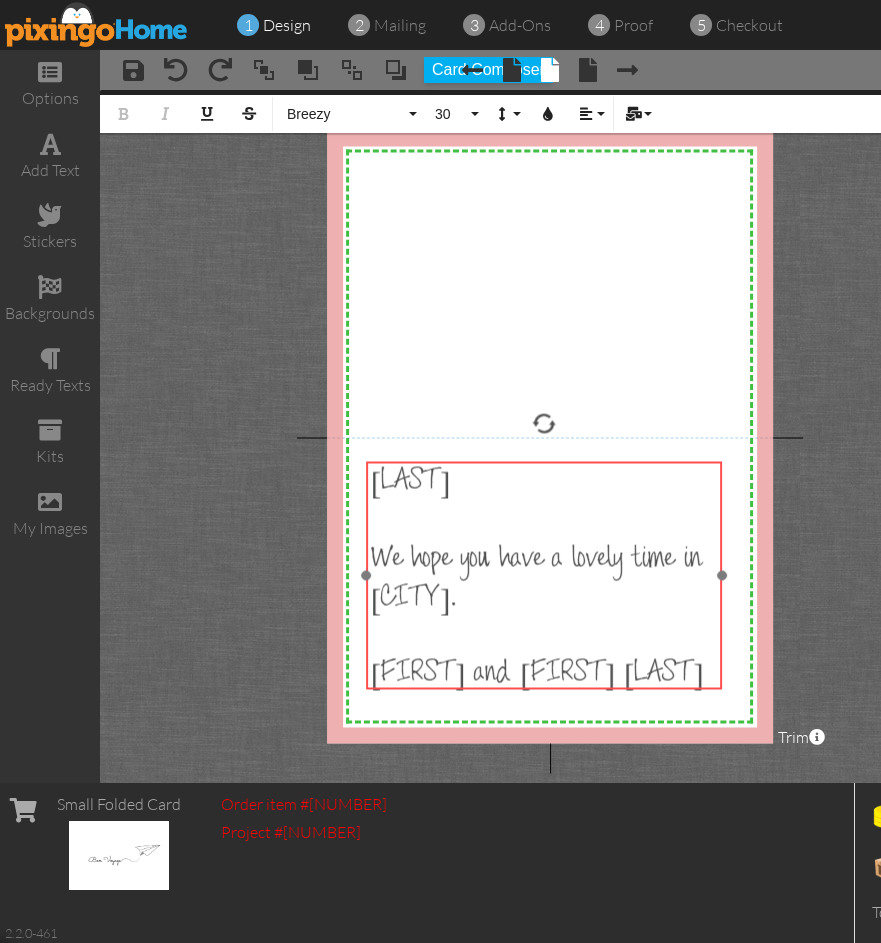drag, startPoint x: 545, startPoint y: 444, endPoint x: 549, endPoint y: 461, distance: 17.464249 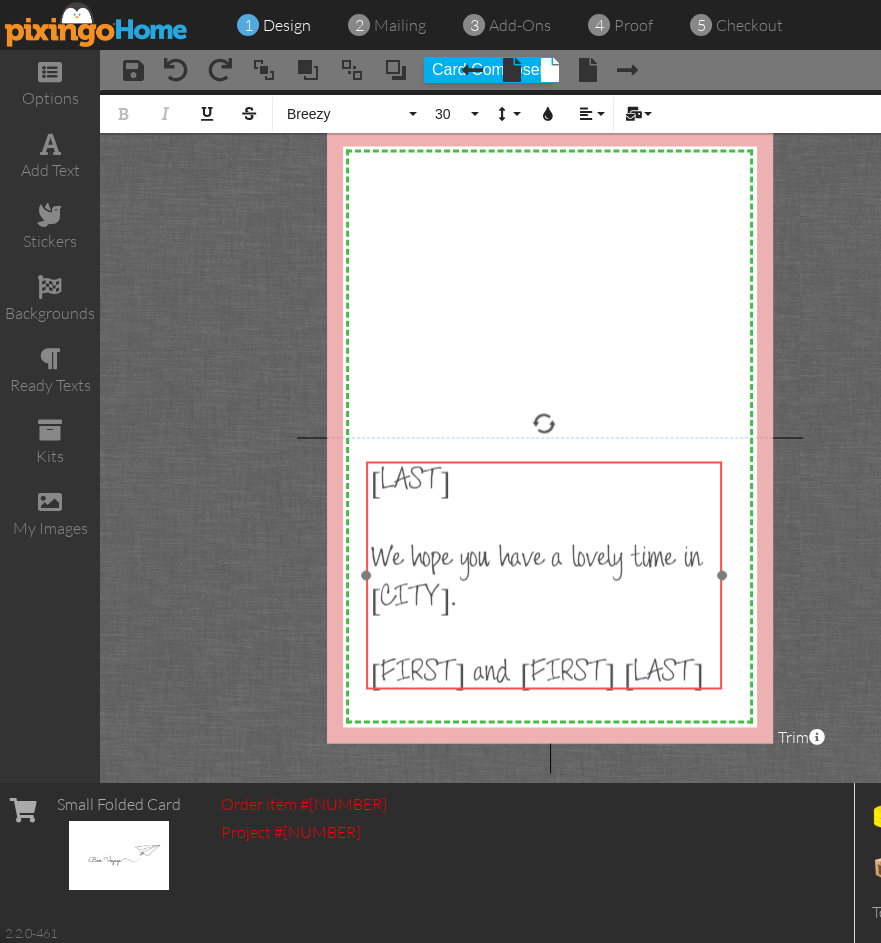 click on "Craig, We hope you have a lovely time in [CITY] ​ ​ . [FIRST] and [FIRST] [LAST]" at bounding box center [544, 580] 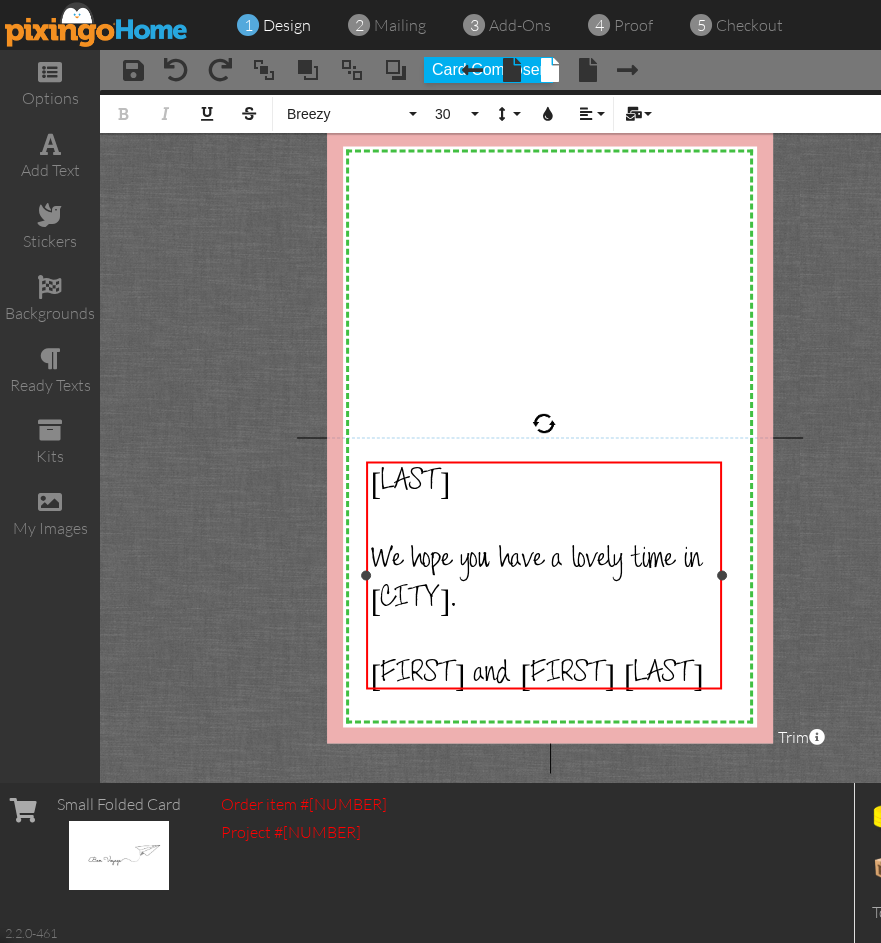 click on "[LAST]" at bounding box center (411, 484) 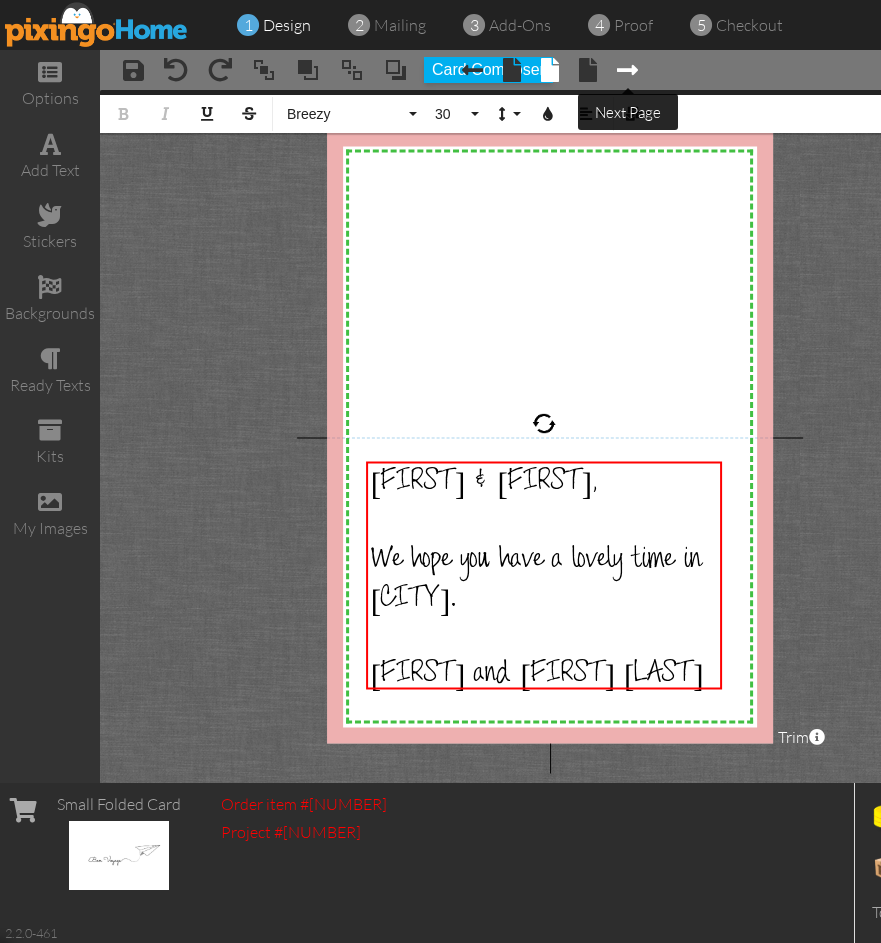 click at bounding box center (627, 70) 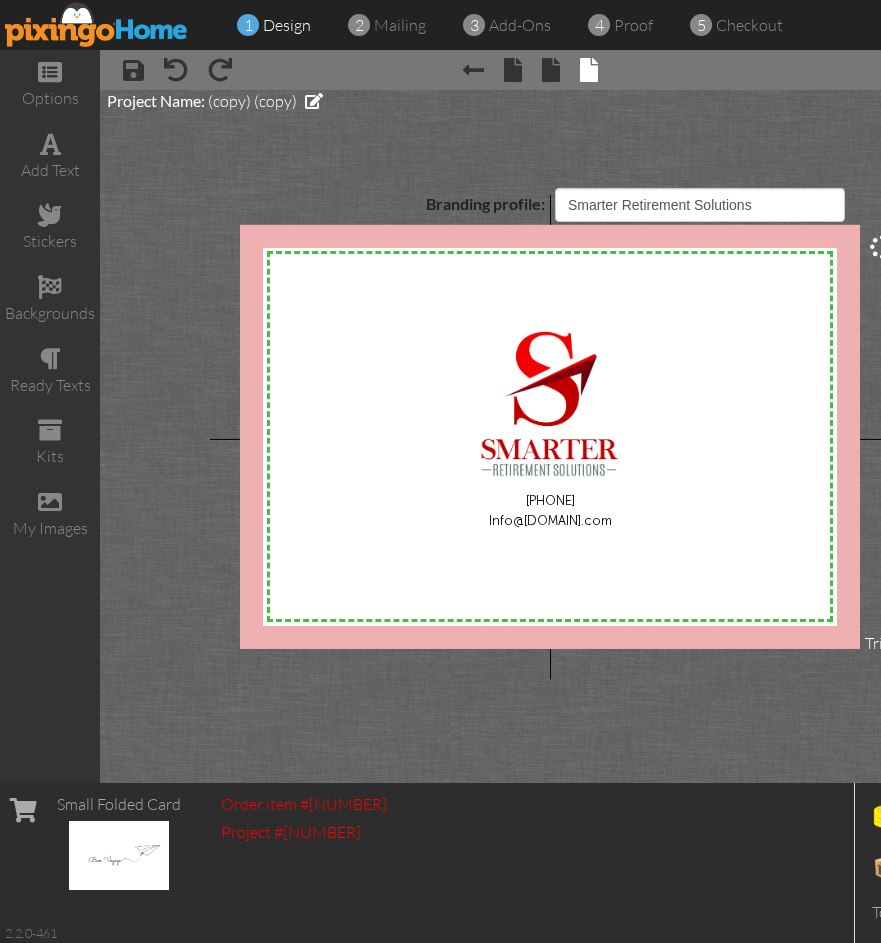 scroll, scrollTop: 0, scrollLeft: 119, axis: horizontal 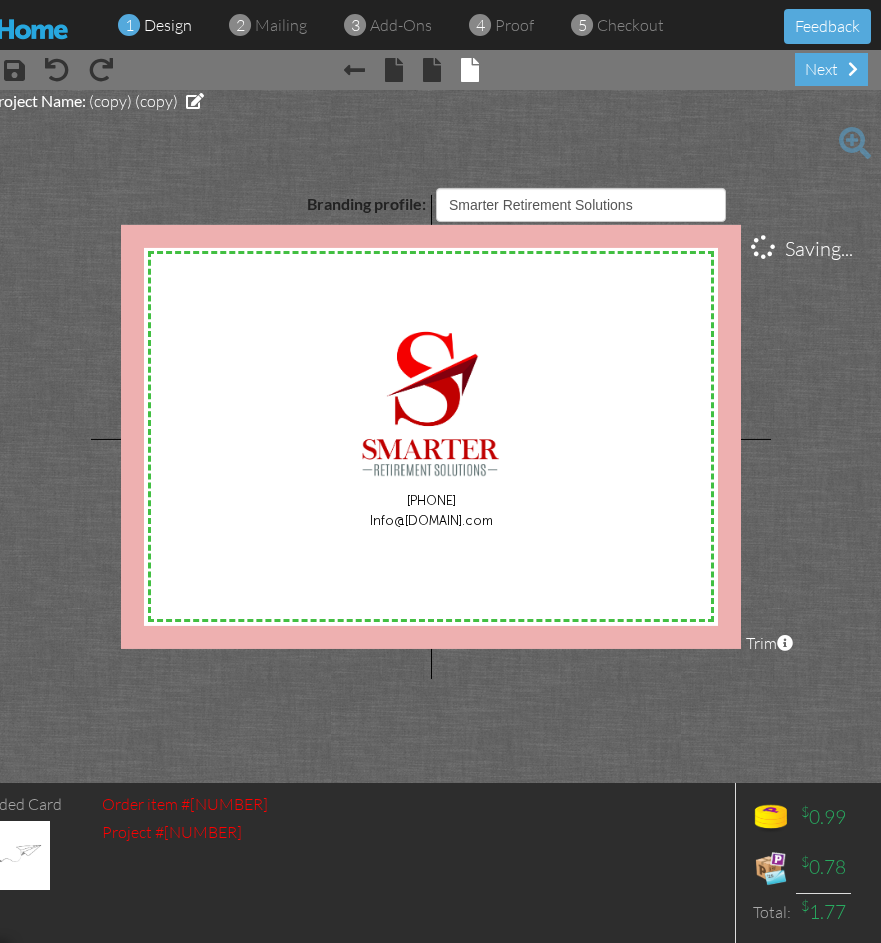 select on "object:[NUMBER]" 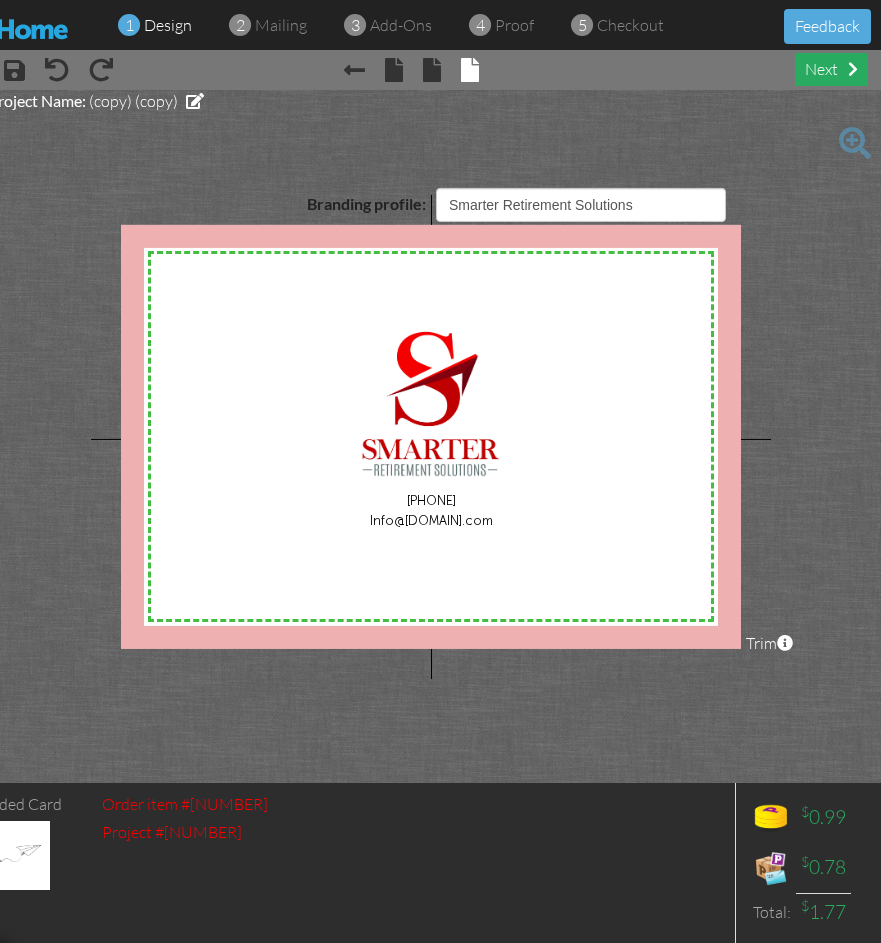 click on "next" at bounding box center [831, 69] 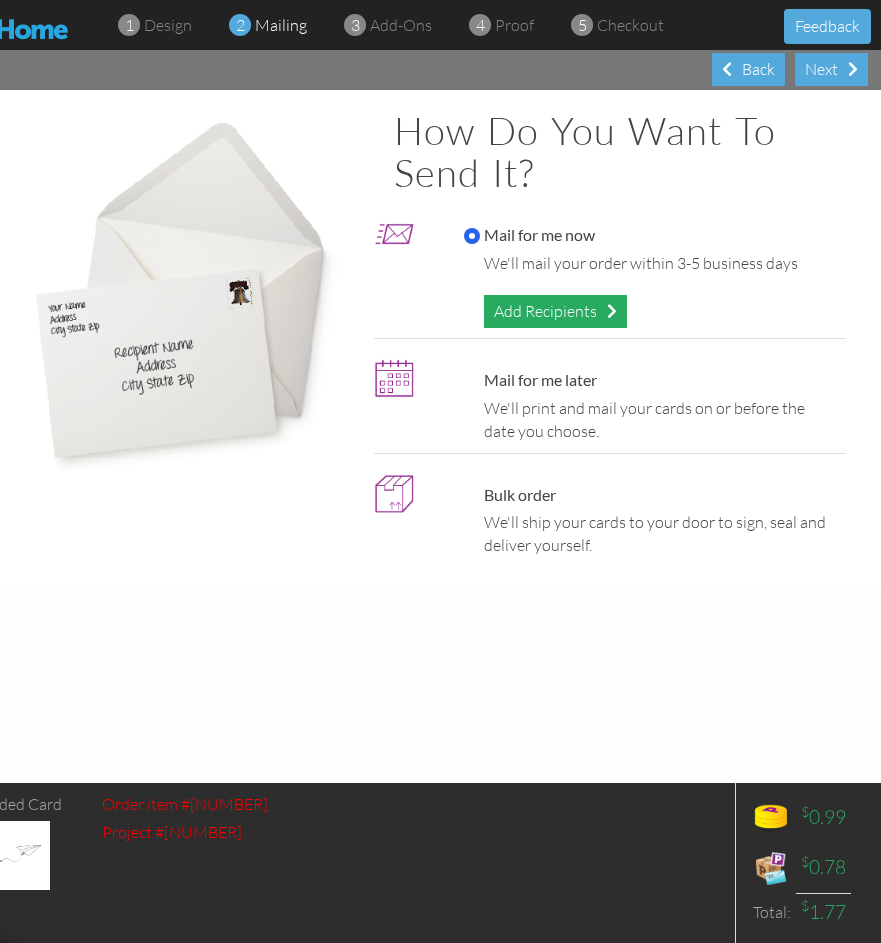 click on "Add Recipients" at bounding box center [555, 311] 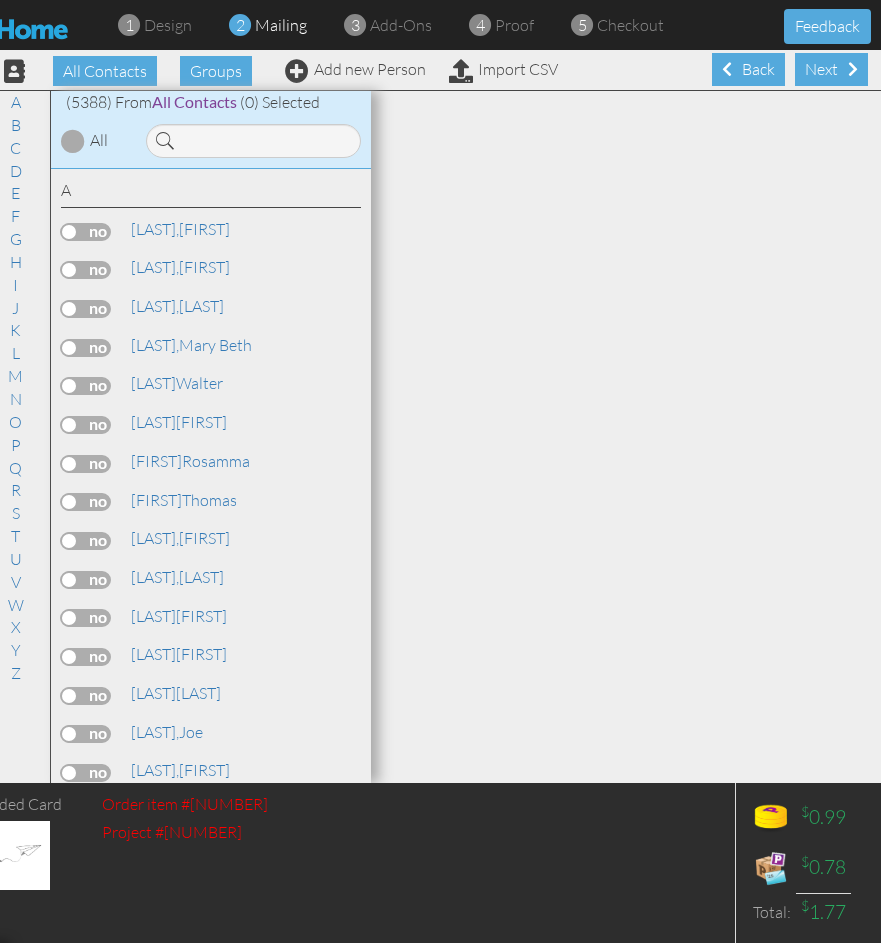 click at bounding box center [253, 141] 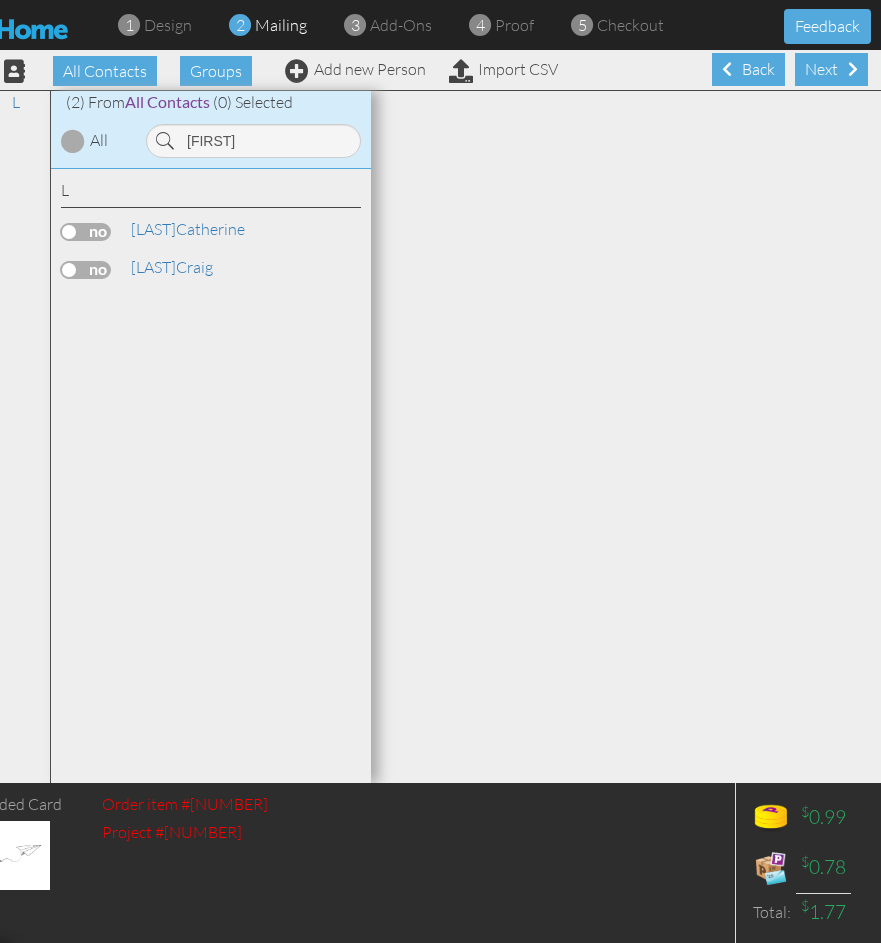 type on "[FIRST]" 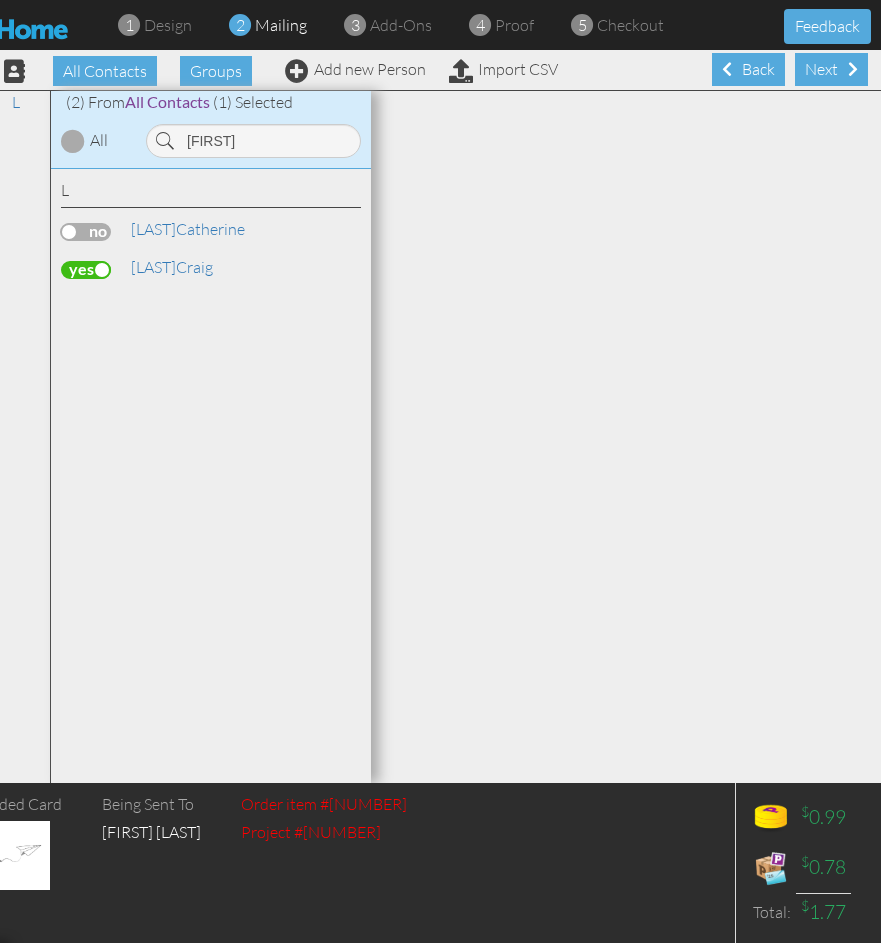 scroll, scrollTop: 0, scrollLeft: 15, axis: horizontal 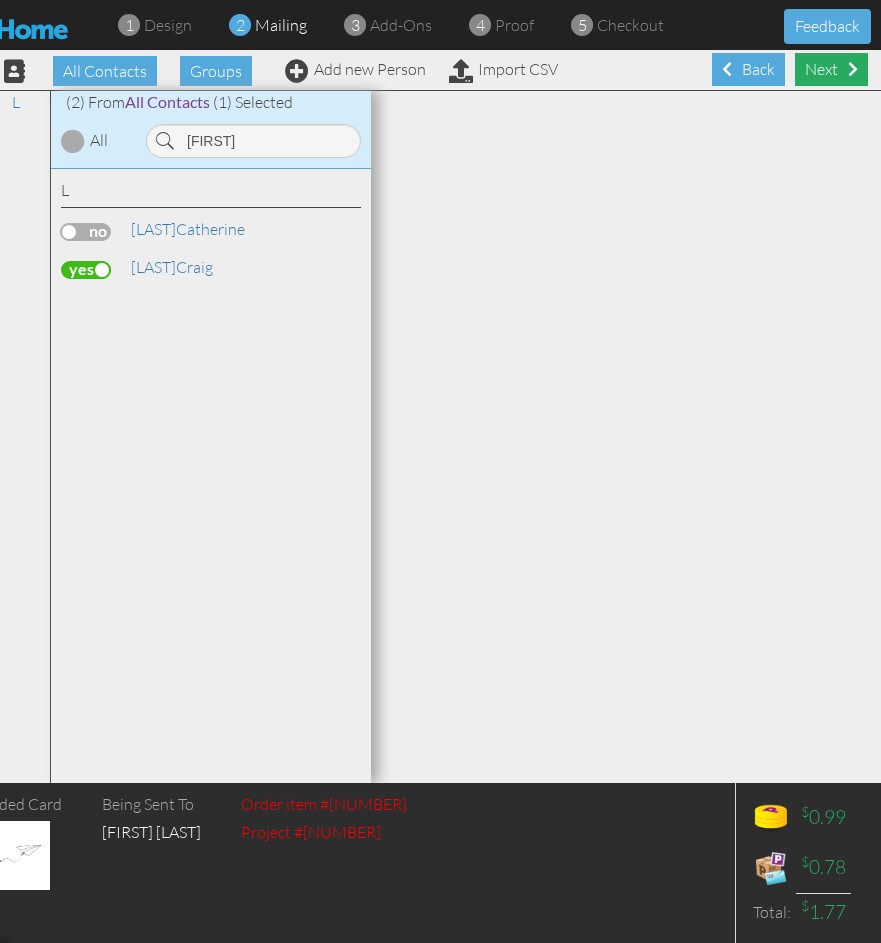 click on "Next" at bounding box center [831, 69] 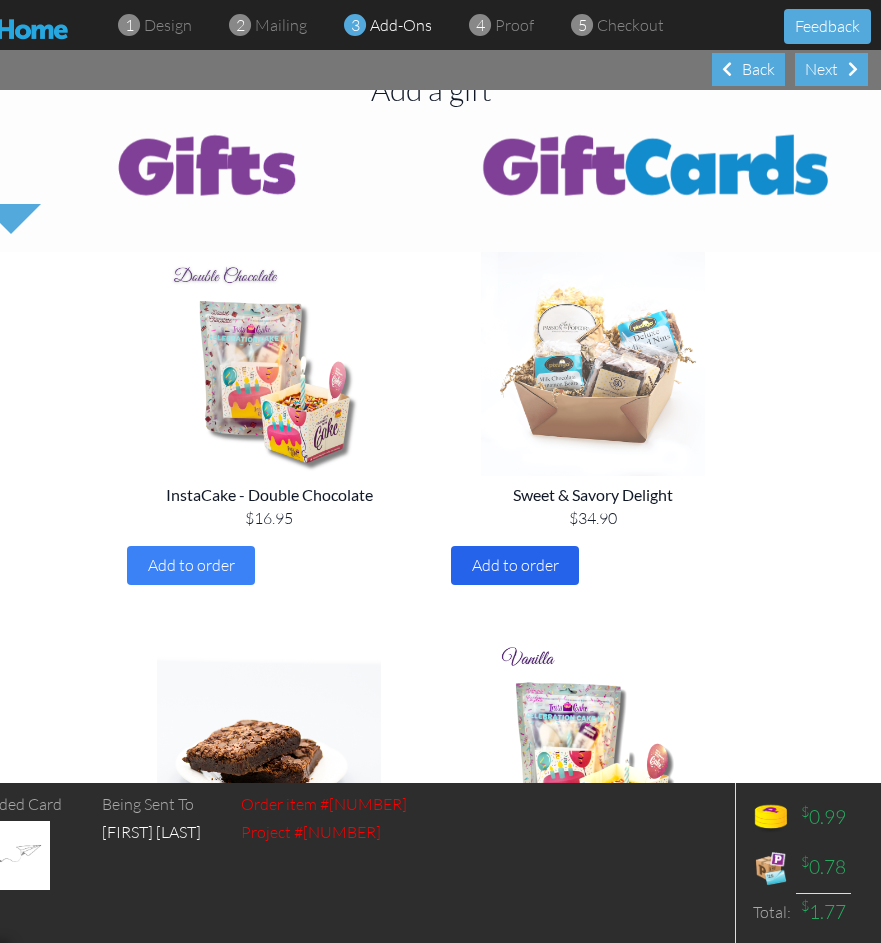 scroll, scrollTop: 0, scrollLeft: 0, axis: both 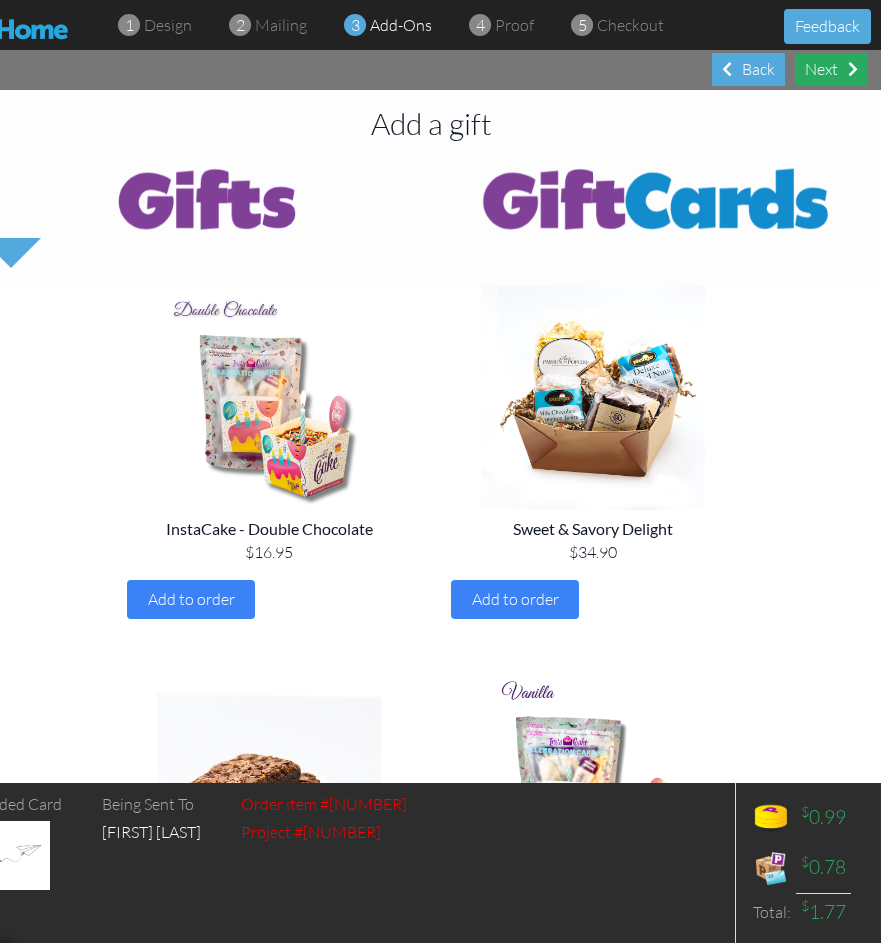 click on "Next" at bounding box center (831, 69) 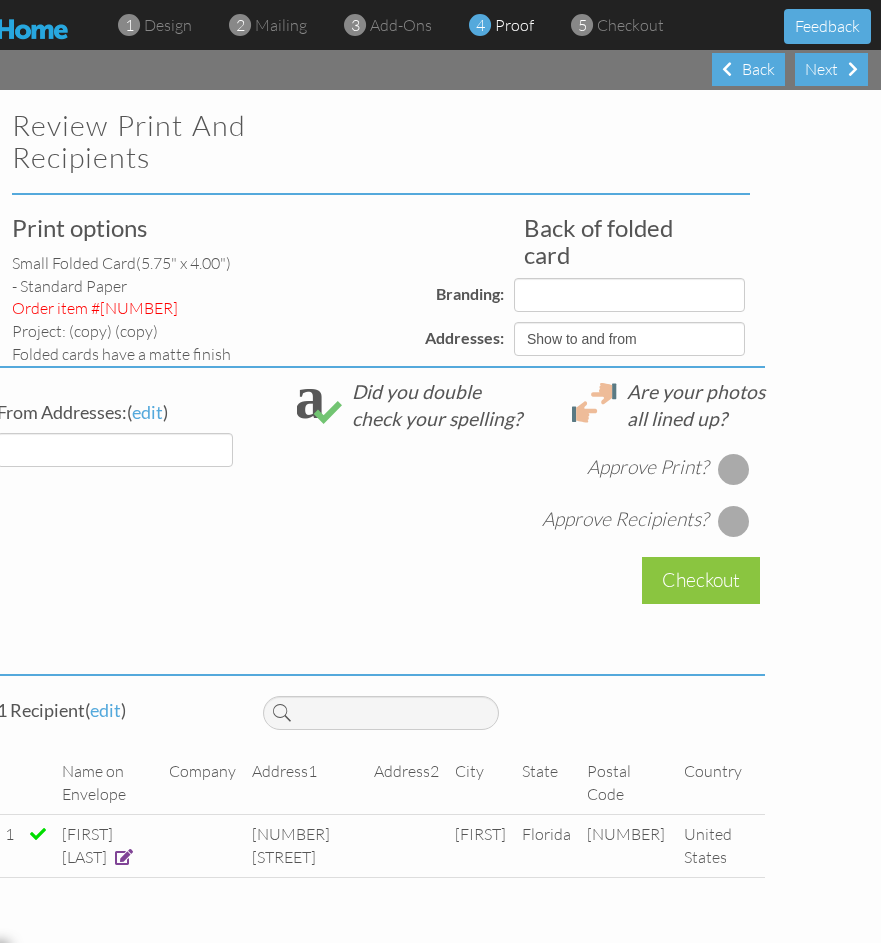 select on "object:[ID]" 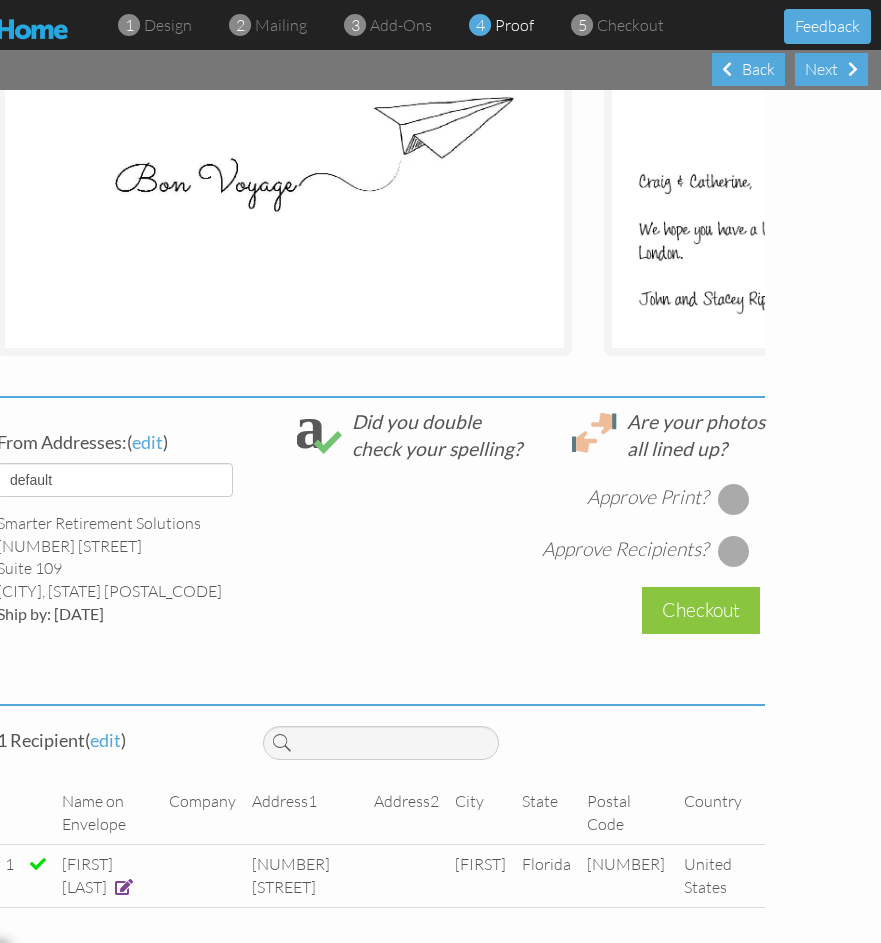 scroll, scrollTop: 514, scrollLeft: 0, axis: vertical 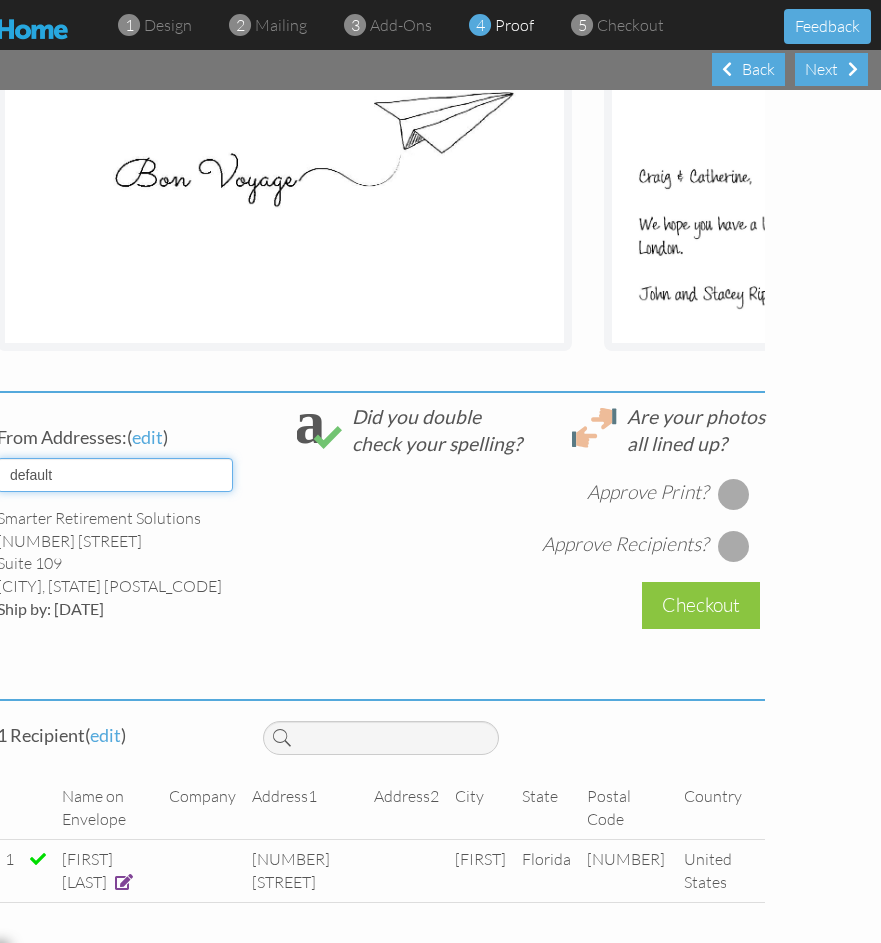 click on "default HOME DENVER Team AUSTIN Team COL SPGS team ORLANDO Team Replica Wealth KANSAS CITY Team PHOENIX Team Smarter Feds LLC CLEARWATER/ST PETE TEAM" at bounding box center [115, 475] 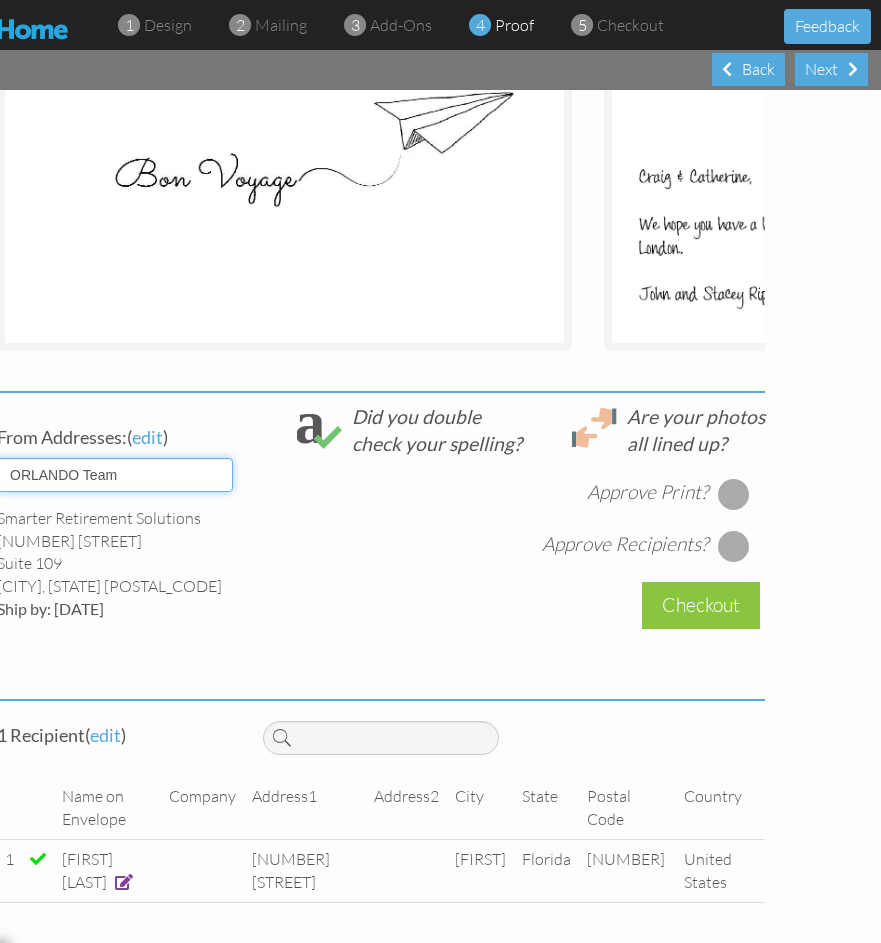 click on "default HOME DENVER Team AUSTIN Team COL SPGS team ORLANDO Team Replica Wealth KANSAS CITY Team PHOENIX Team Smarter Feds LLC CLEARWATER/ST PETE TEAM" at bounding box center (115, 475) 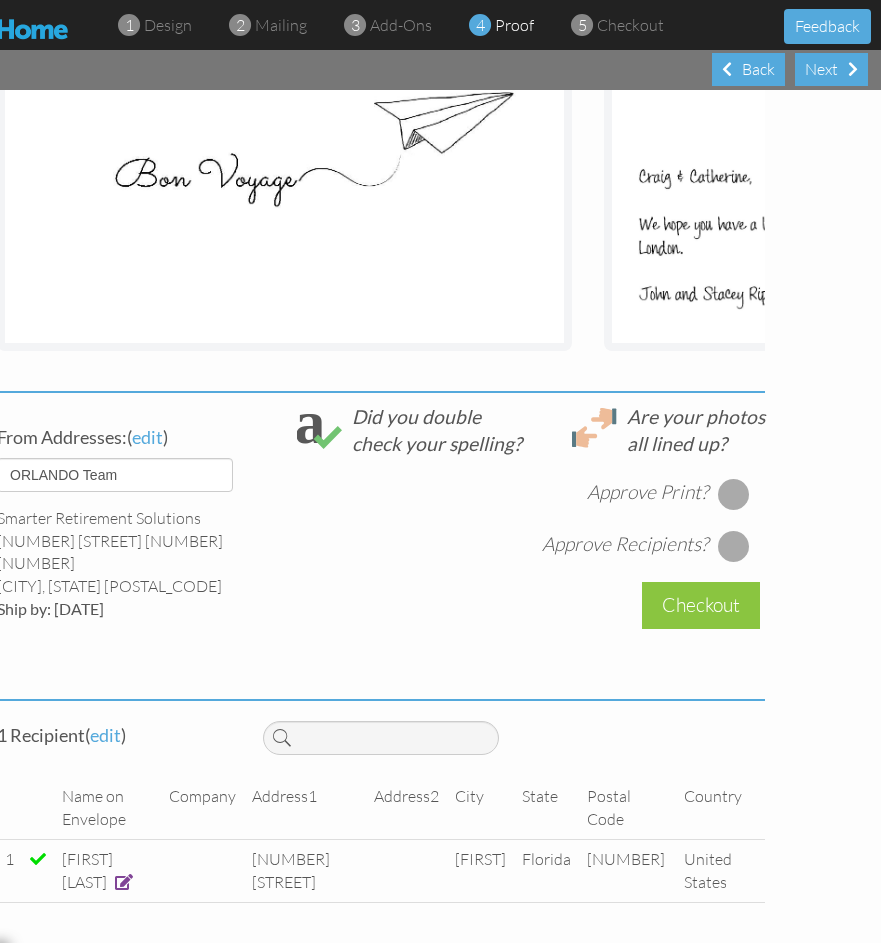 click at bounding box center [734, 494] 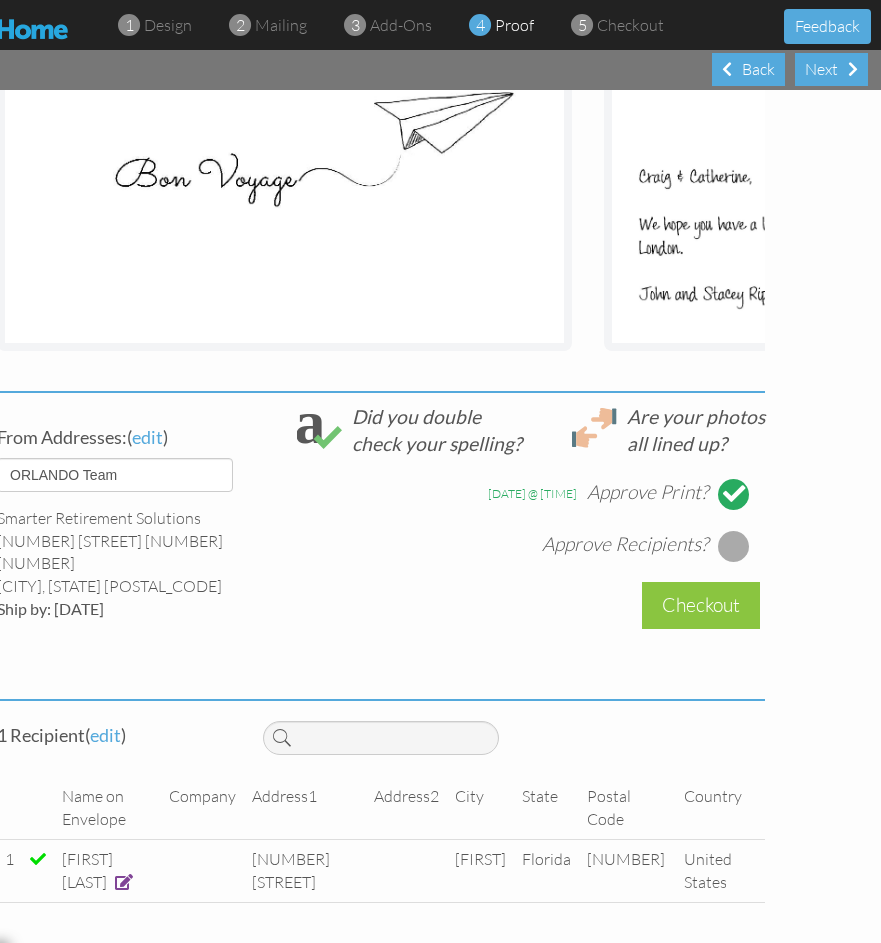 click at bounding box center [734, 546] 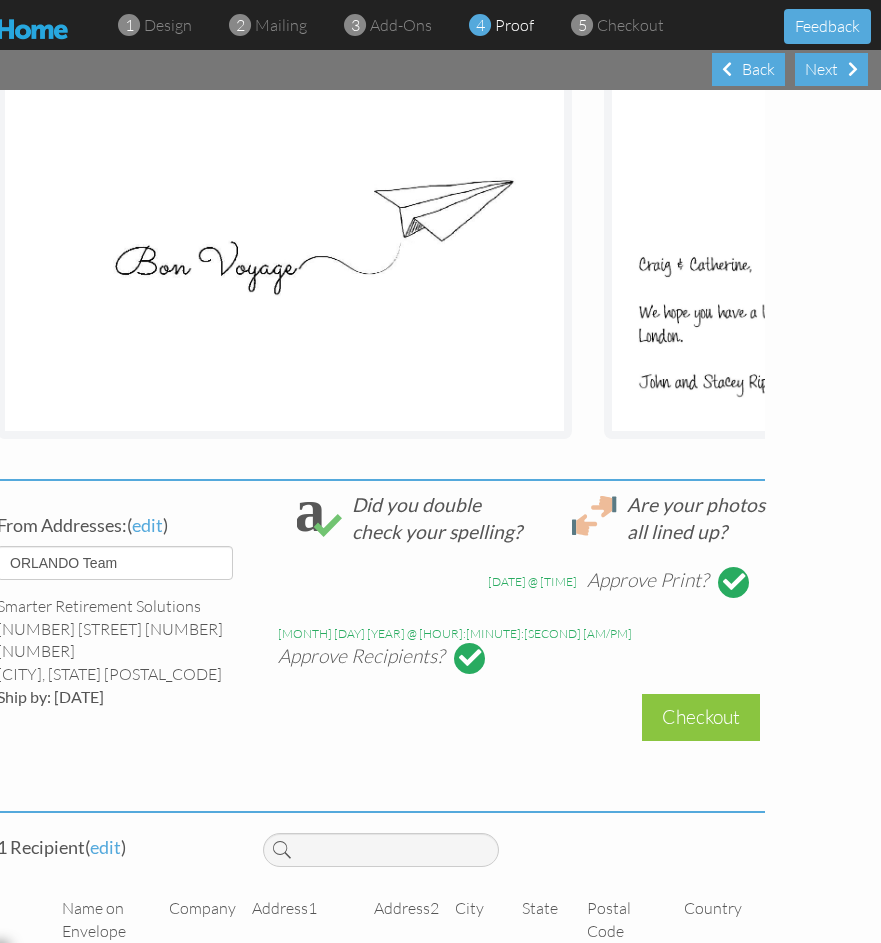 scroll, scrollTop: 514, scrollLeft: 0, axis: vertical 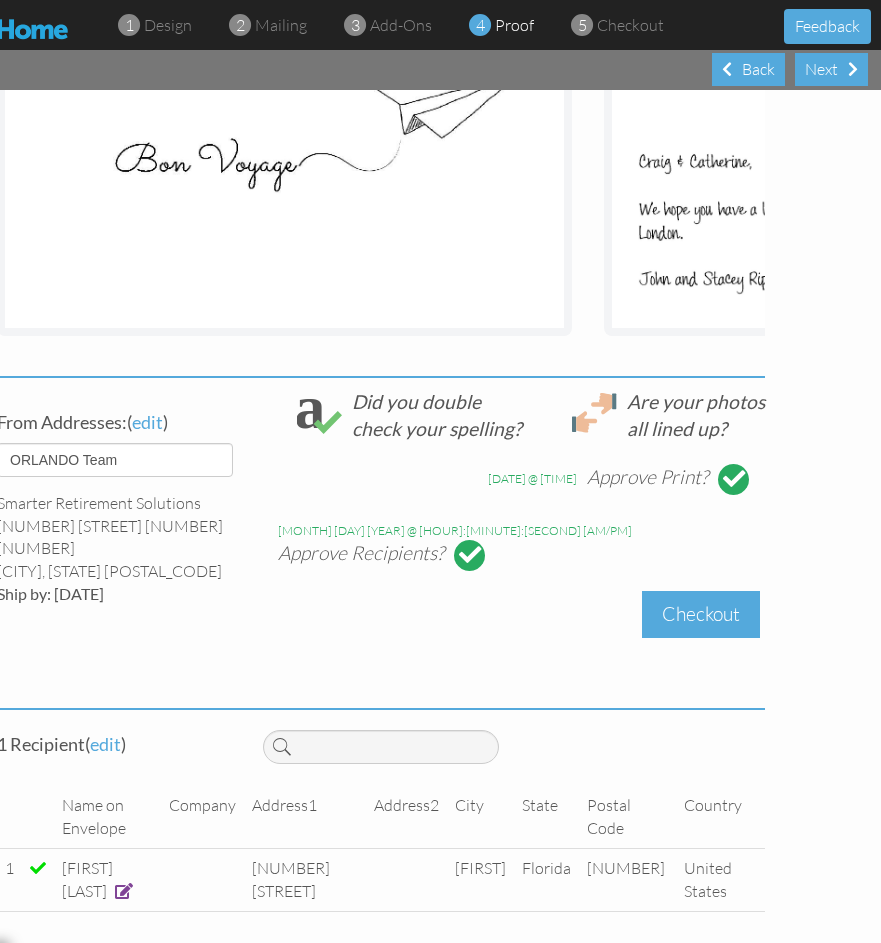 click on "Checkout" at bounding box center (701, 614) 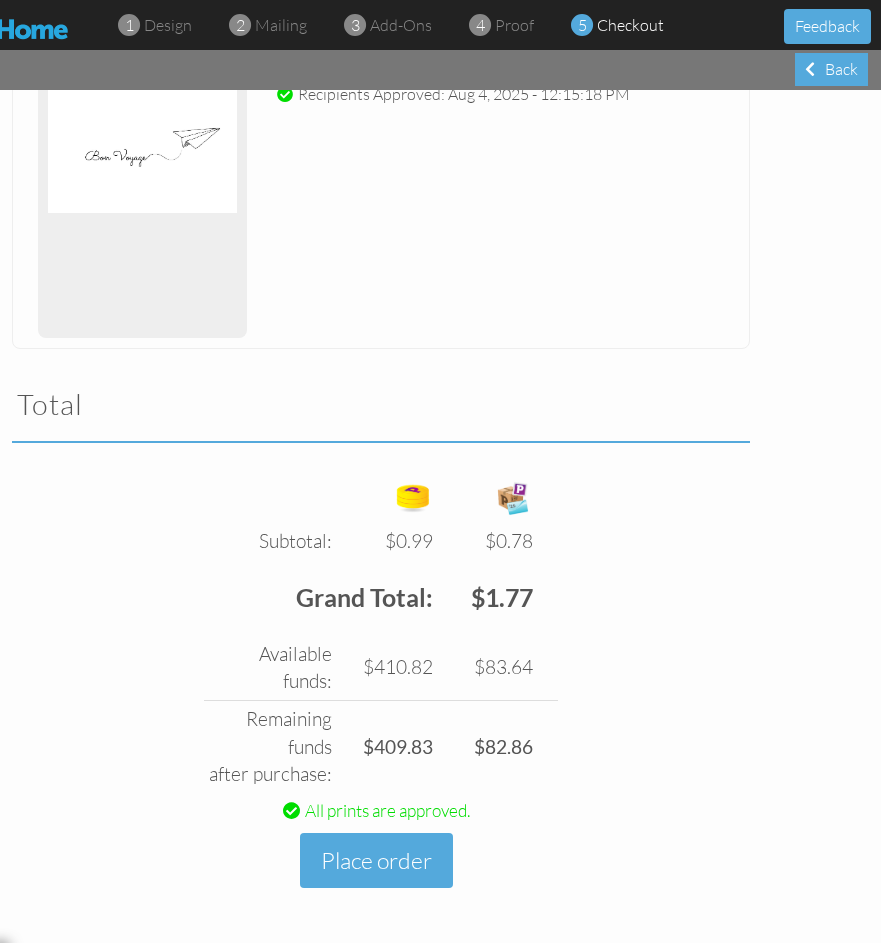 scroll, scrollTop: 409, scrollLeft: 0, axis: vertical 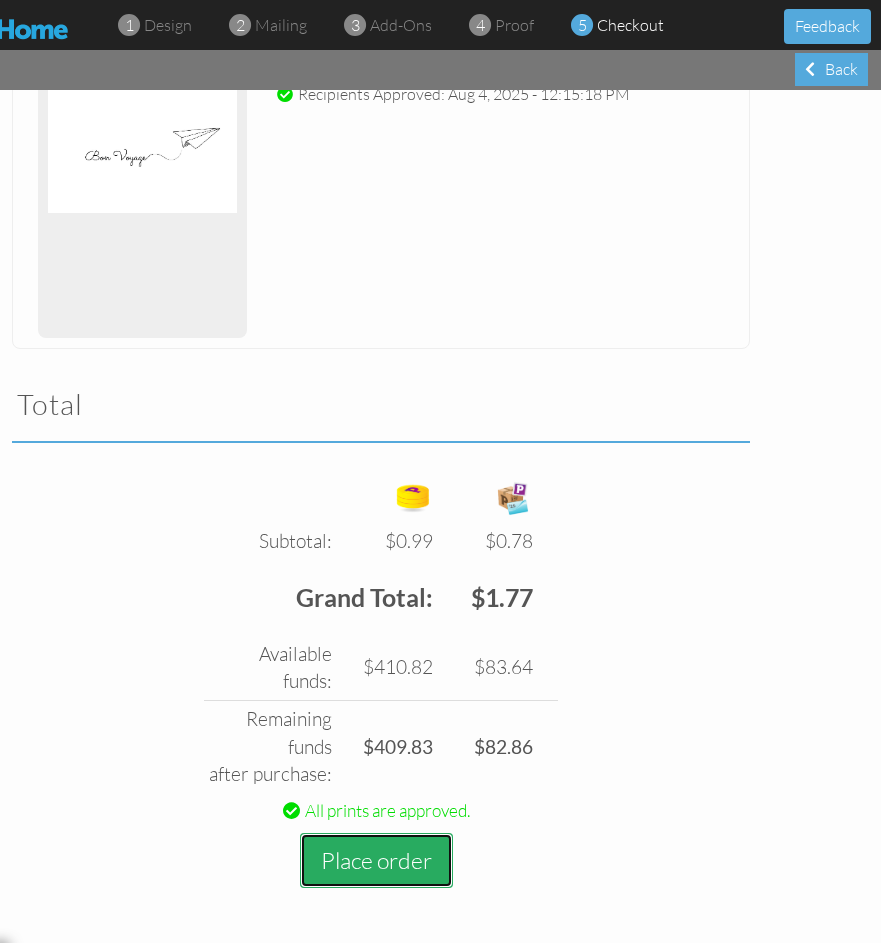 click on "Place order" at bounding box center (376, 860) 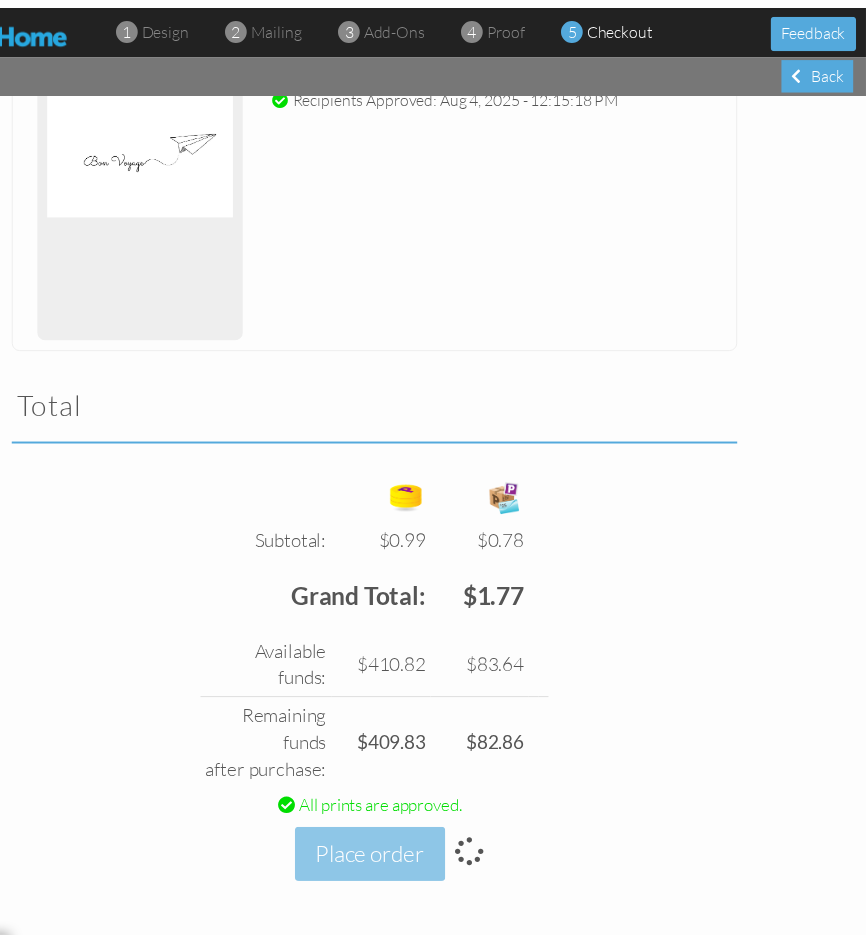 scroll, scrollTop: 0, scrollLeft: 0, axis: both 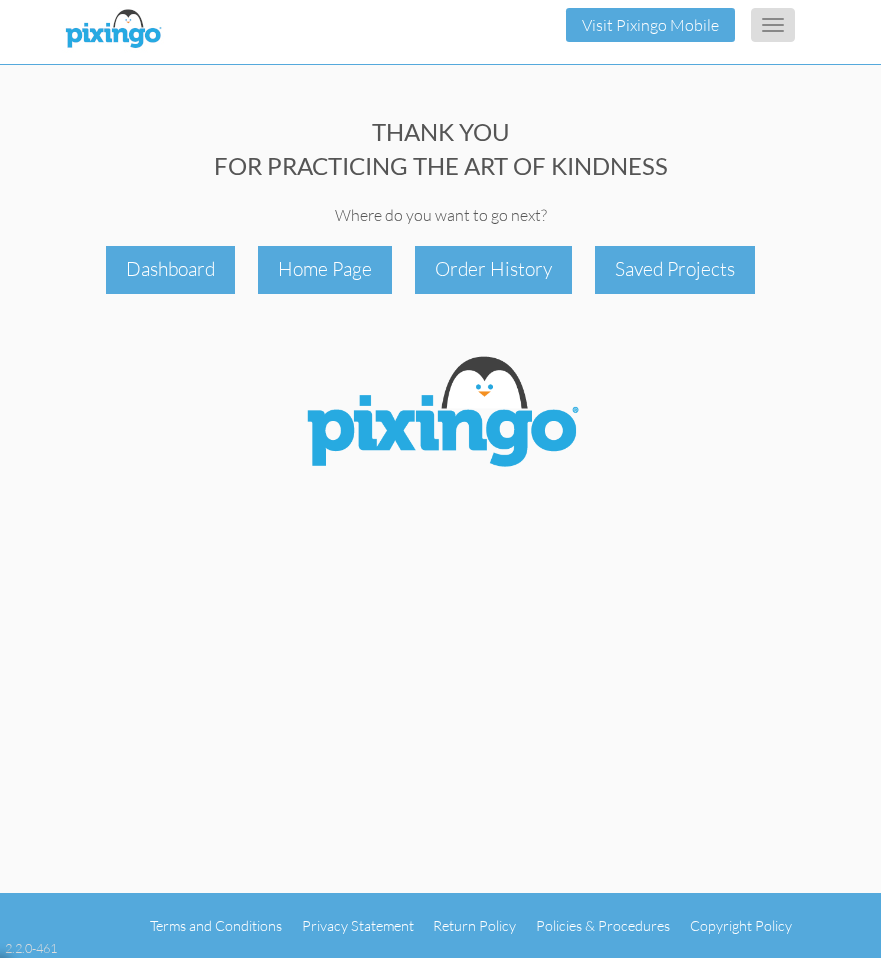 click on "Toggle navigation" at bounding box center (773, 25) 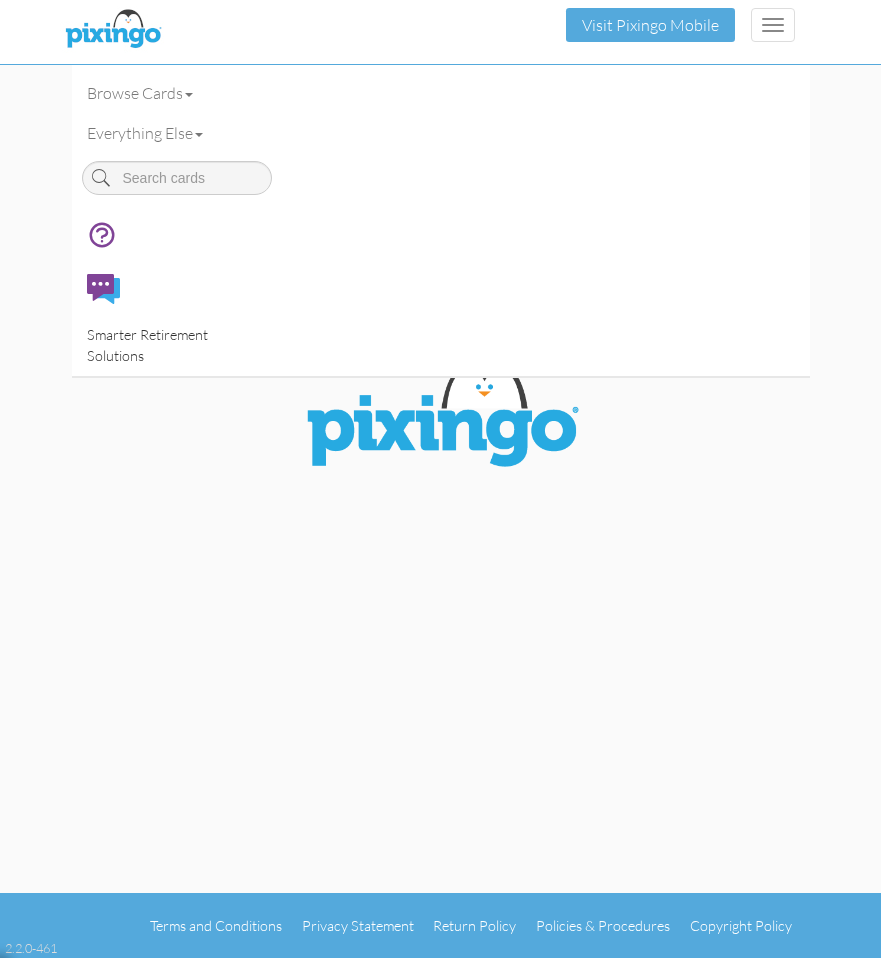 click on "Smarter Retirement Solutions" at bounding box center (176, 345) 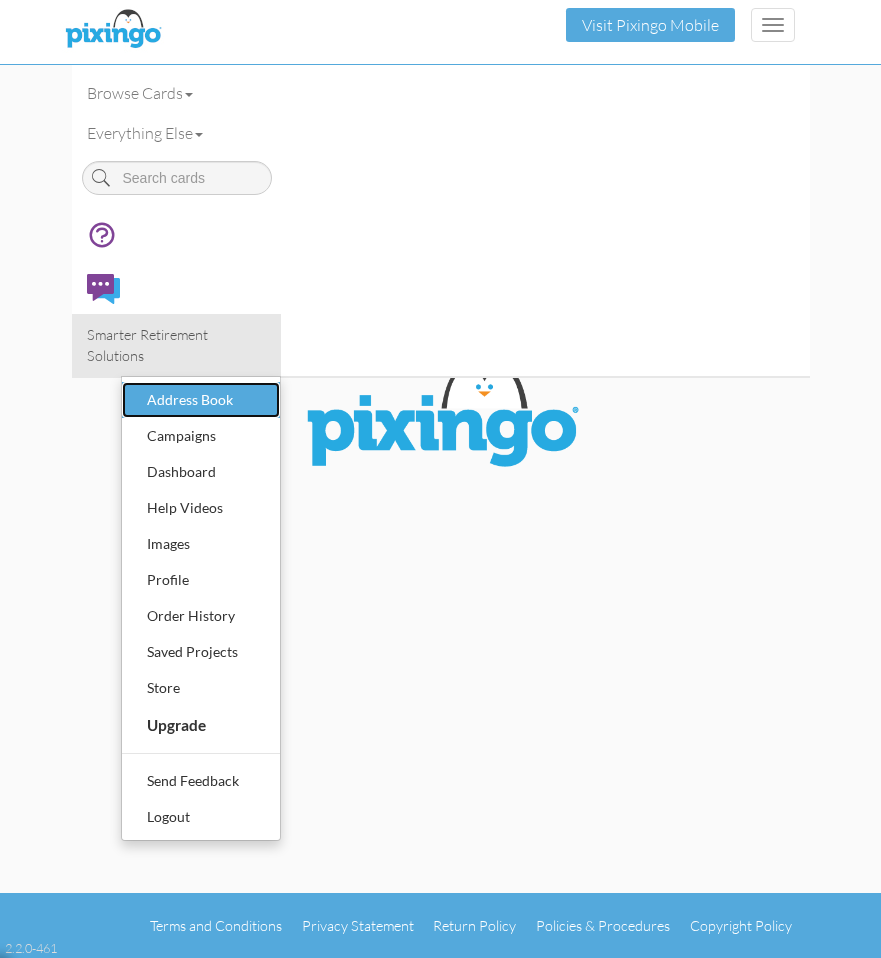 click on "Address Book" at bounding box center [201, 400] 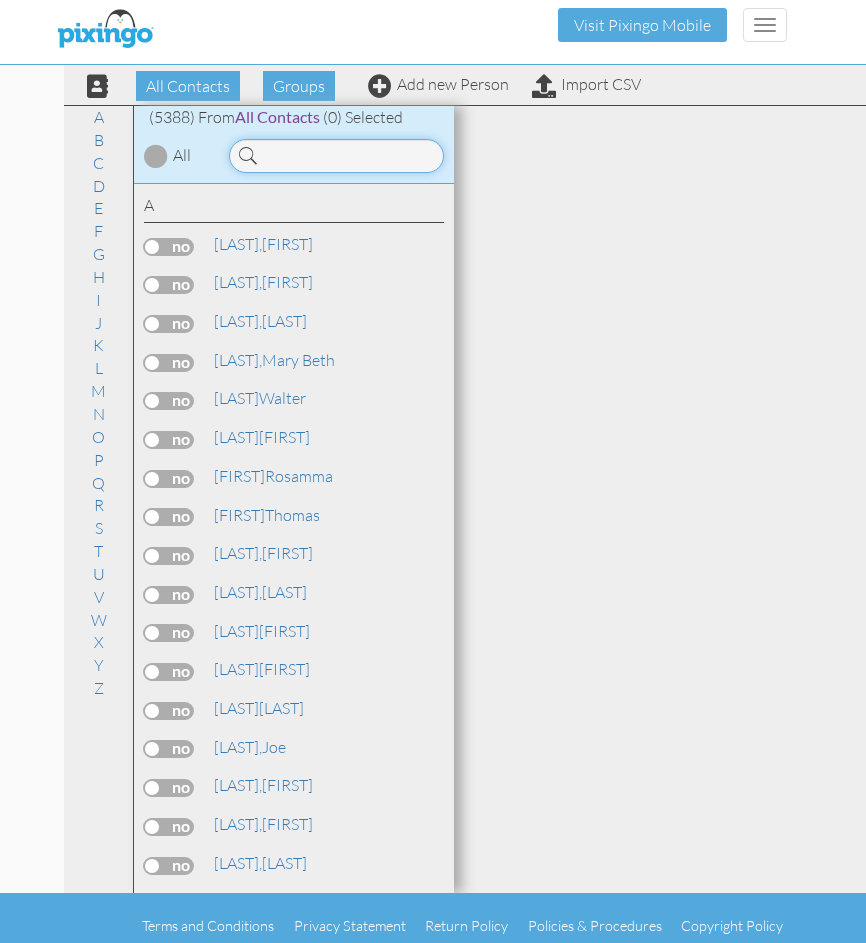 click at bounding box center [336, 156] 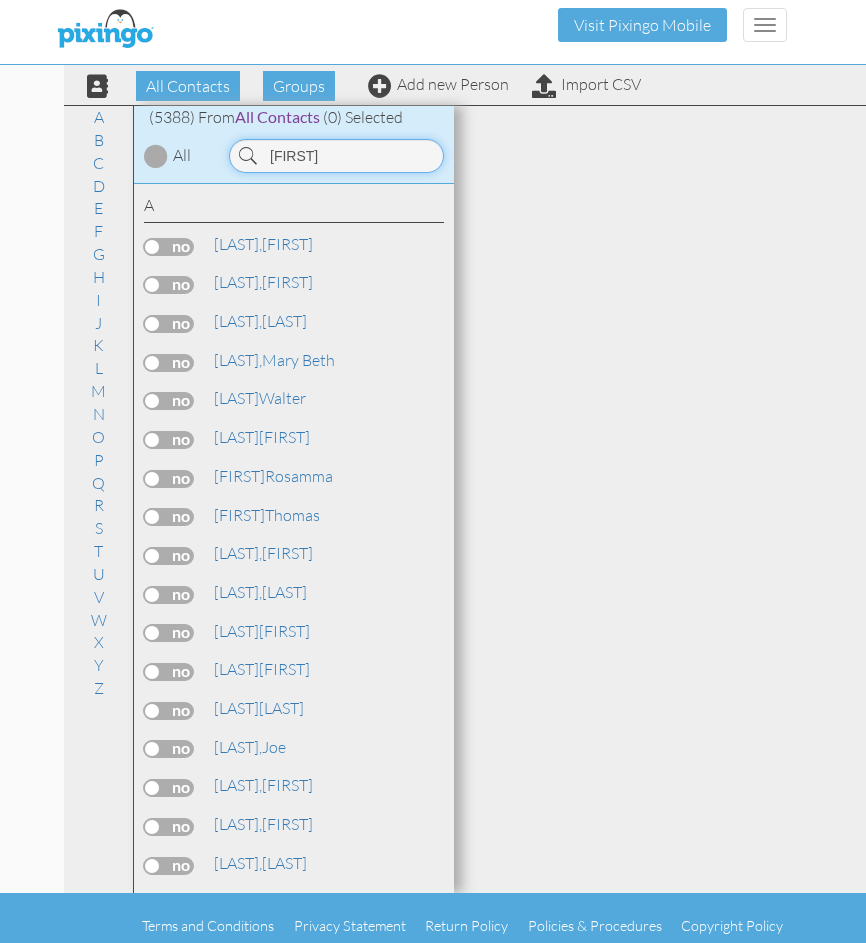 click on "[FIRST]" at bounding box center [336, 156] 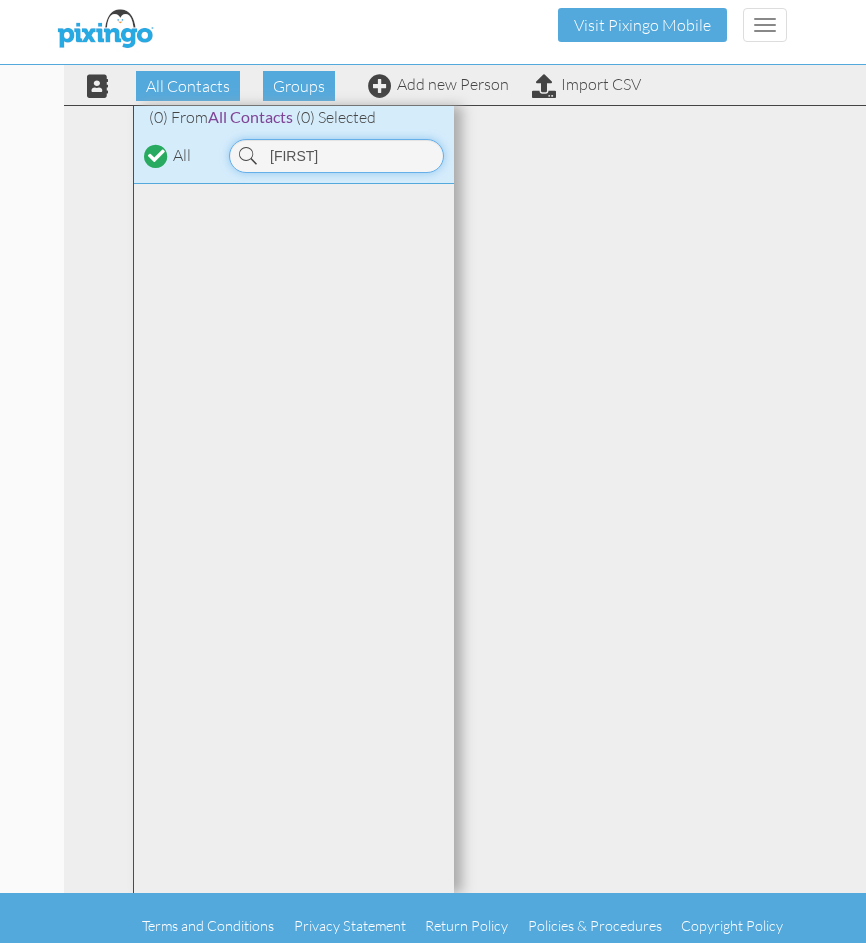 click on "[FIRST]" at bounding box center (336, 156) 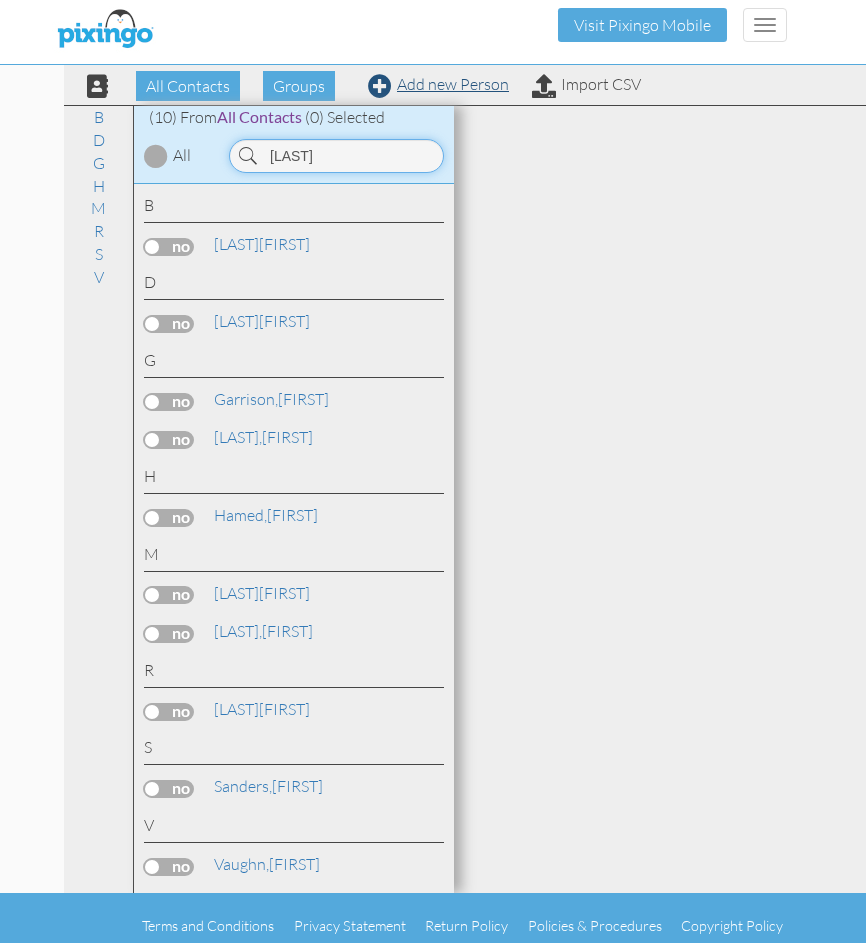type on "[LAST]" 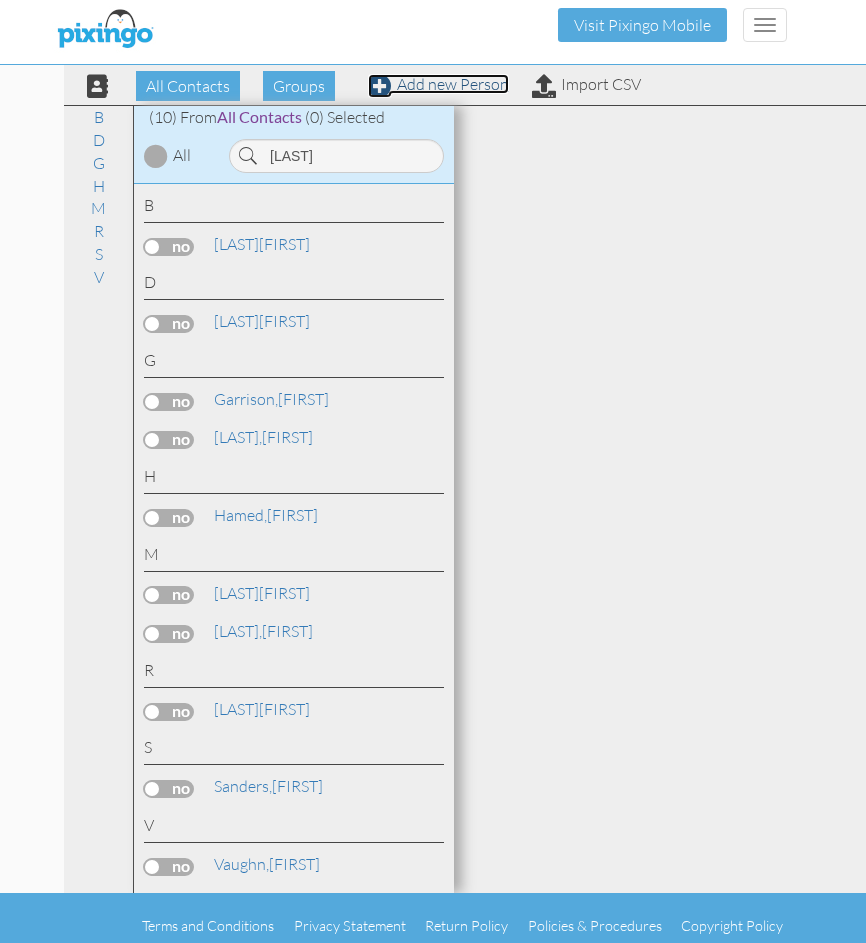 click on "Add new Person" at bounding box center (438, 84) 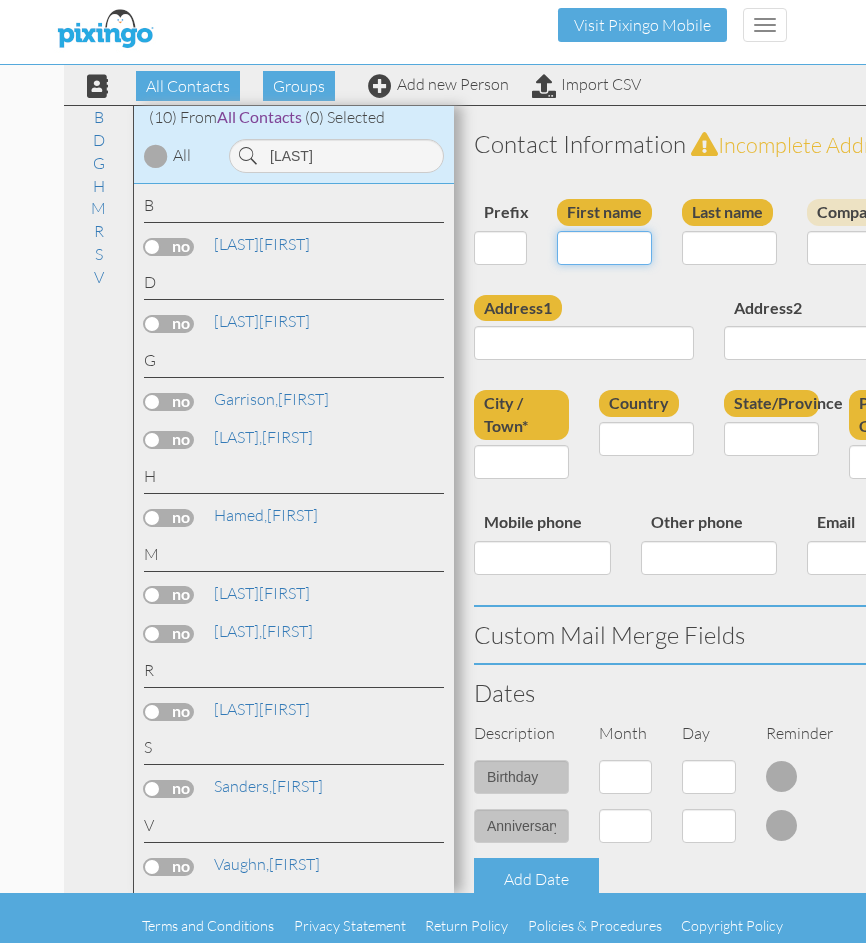 click on "First name" at bounding box center [604, 248] 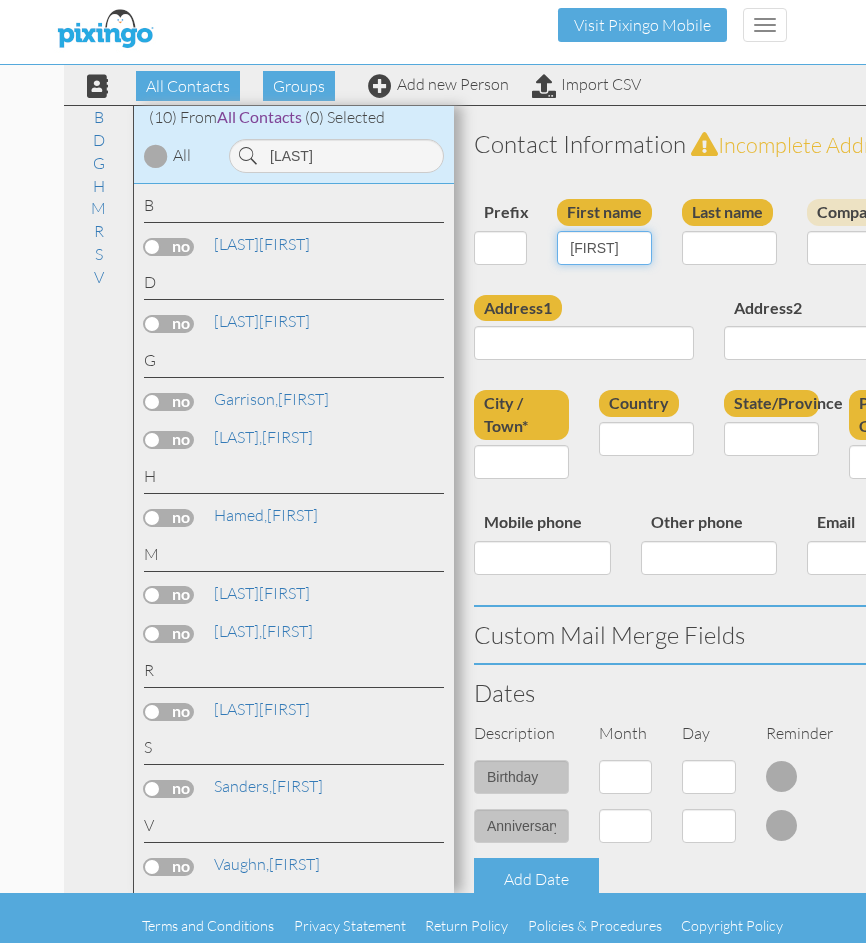 type on "[FIRST]" 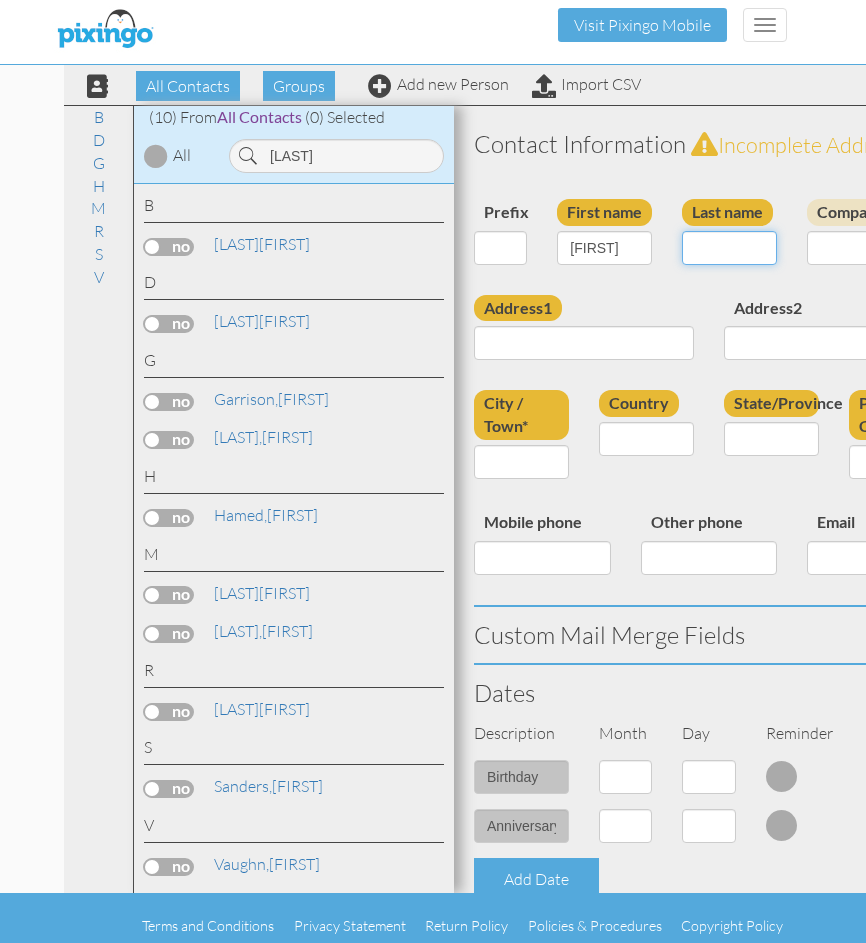 click on "Last name" at bounding box center (729, 248) 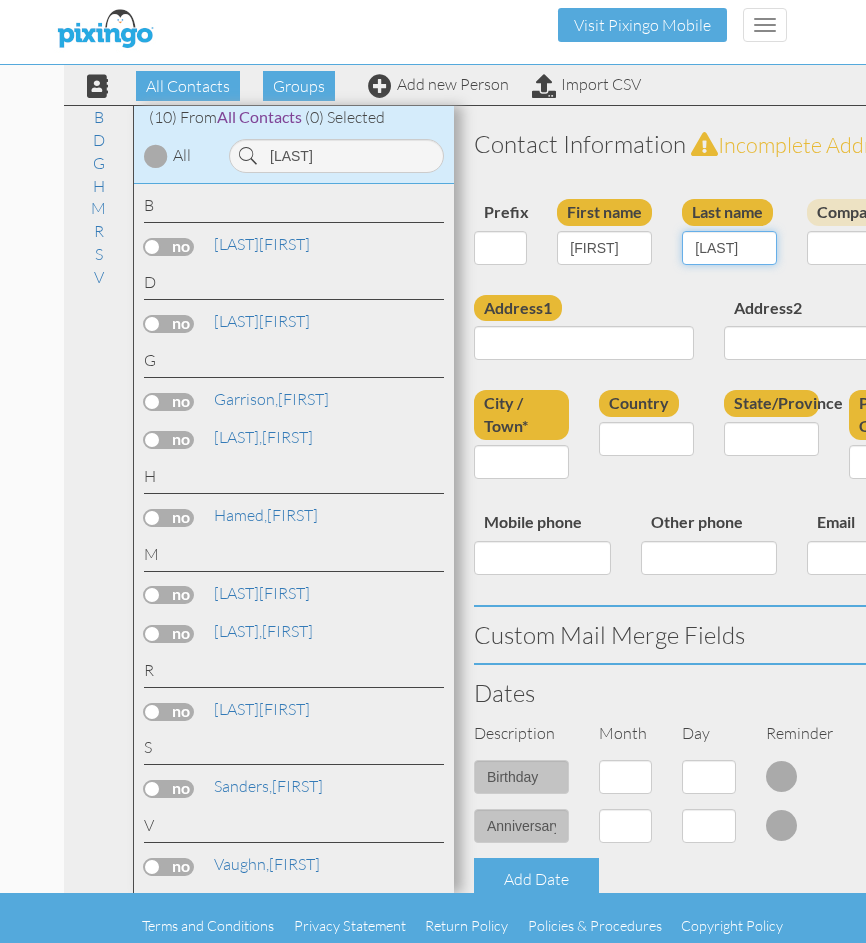 type on "[LAST]" 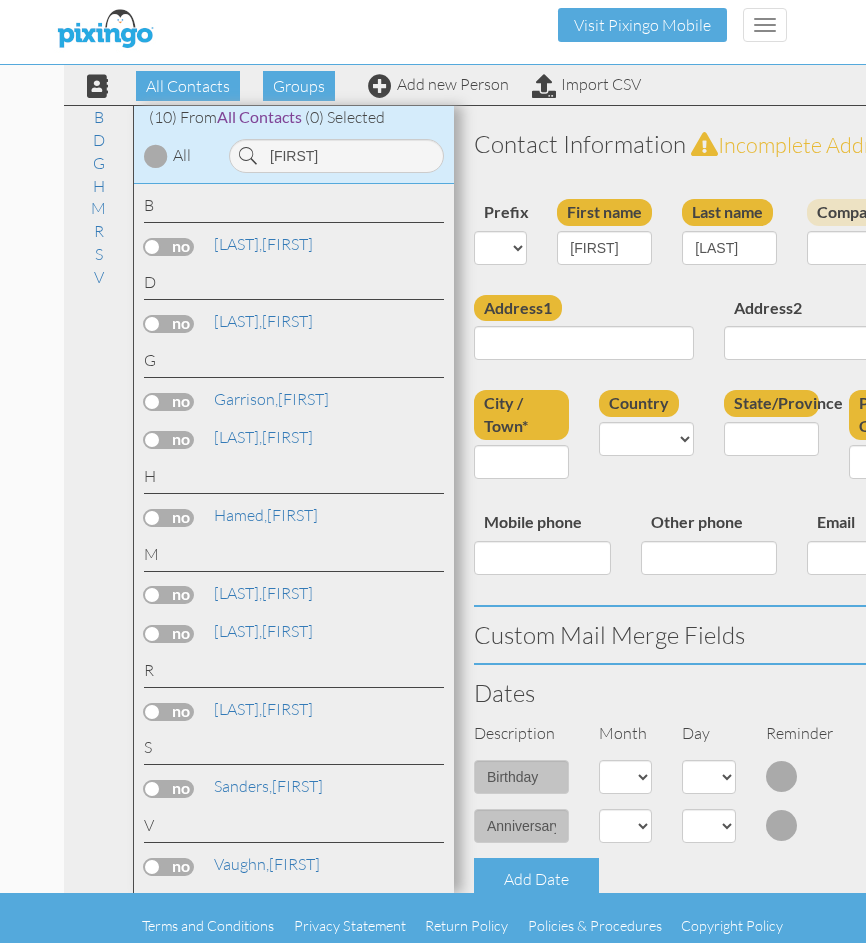 scroll, scrollTop: 0, scrollLeft: 0, axis: both 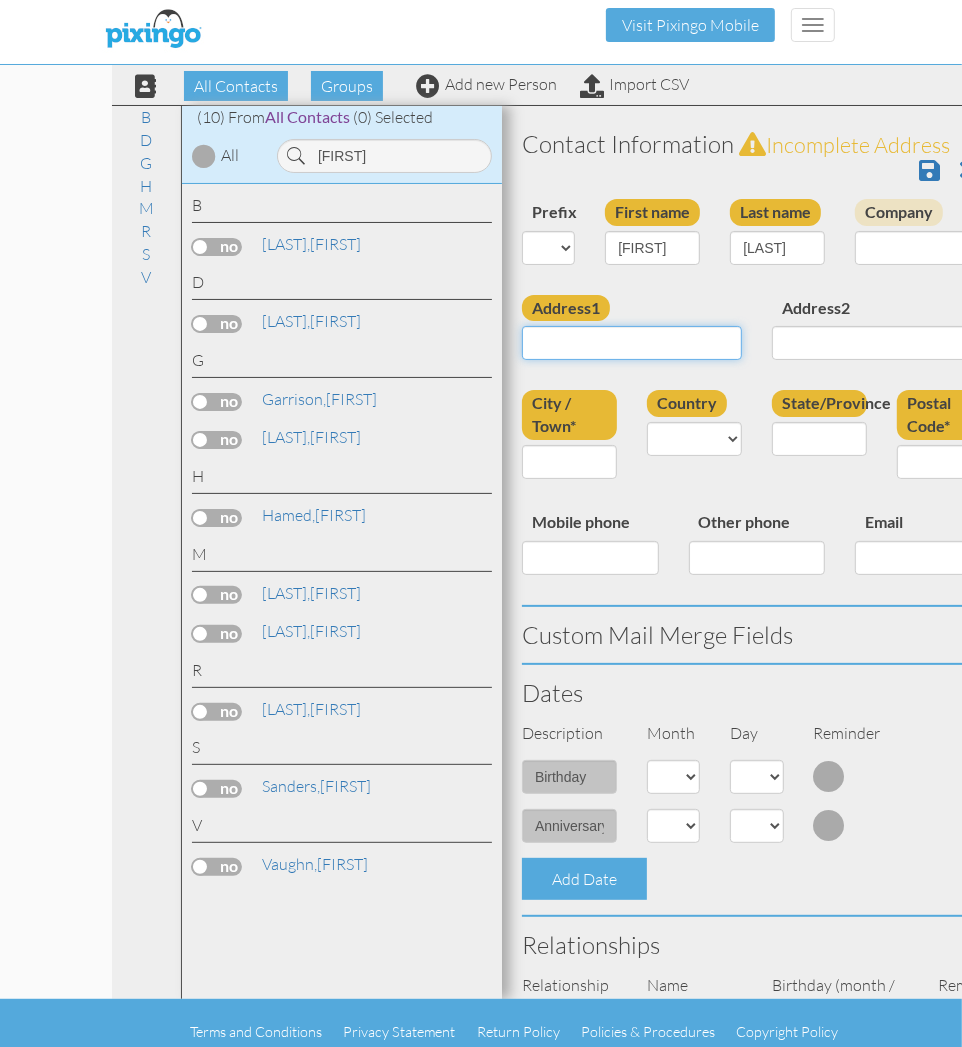 click on "Address1" at bounding box center [632, 343] 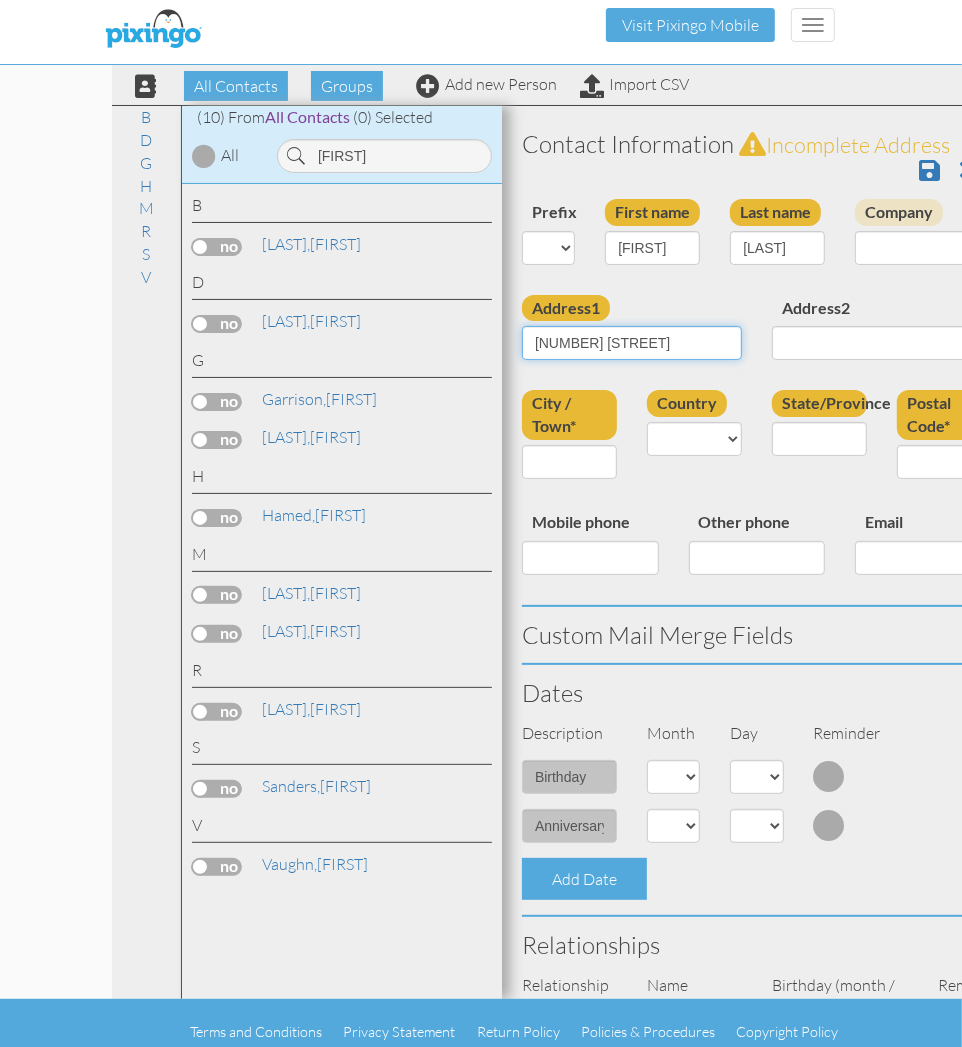type on "[NUMBER] [STREET]" 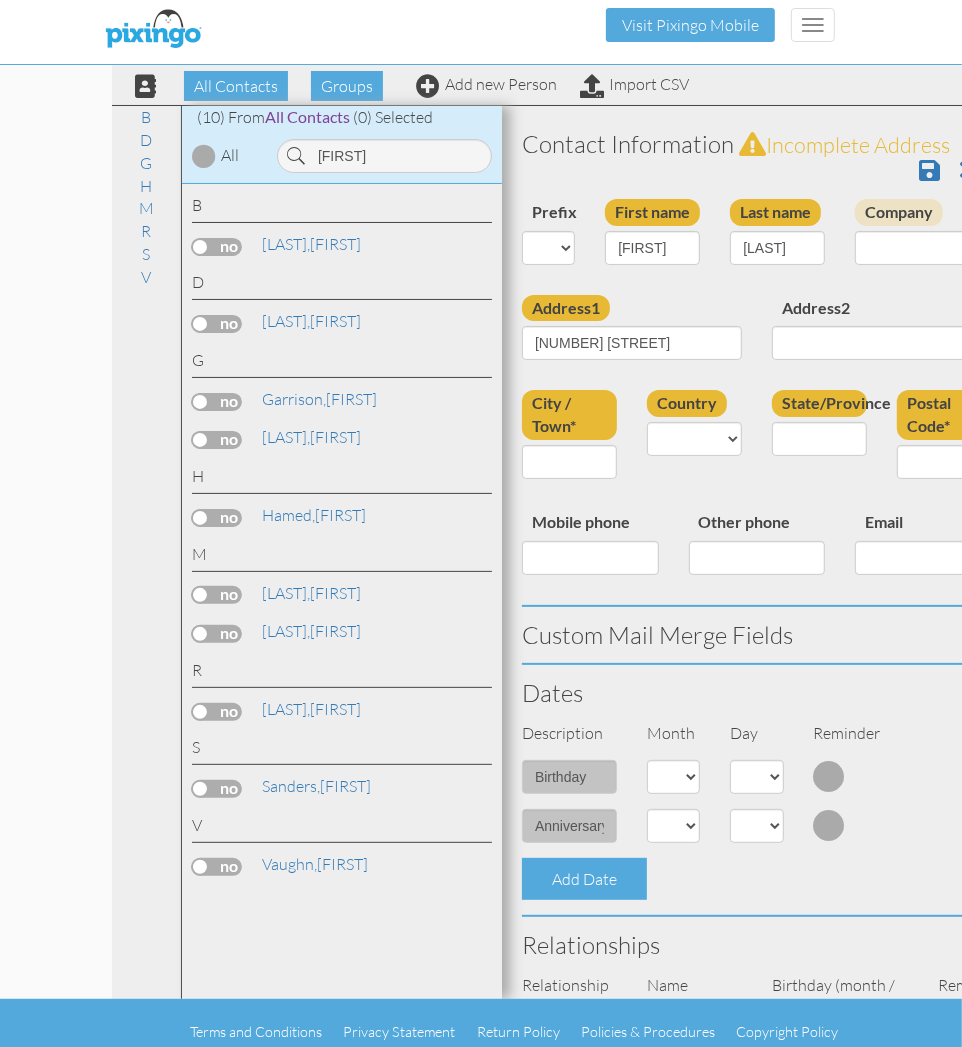 click on "Mobile phone" at bounding box center (581, 522) 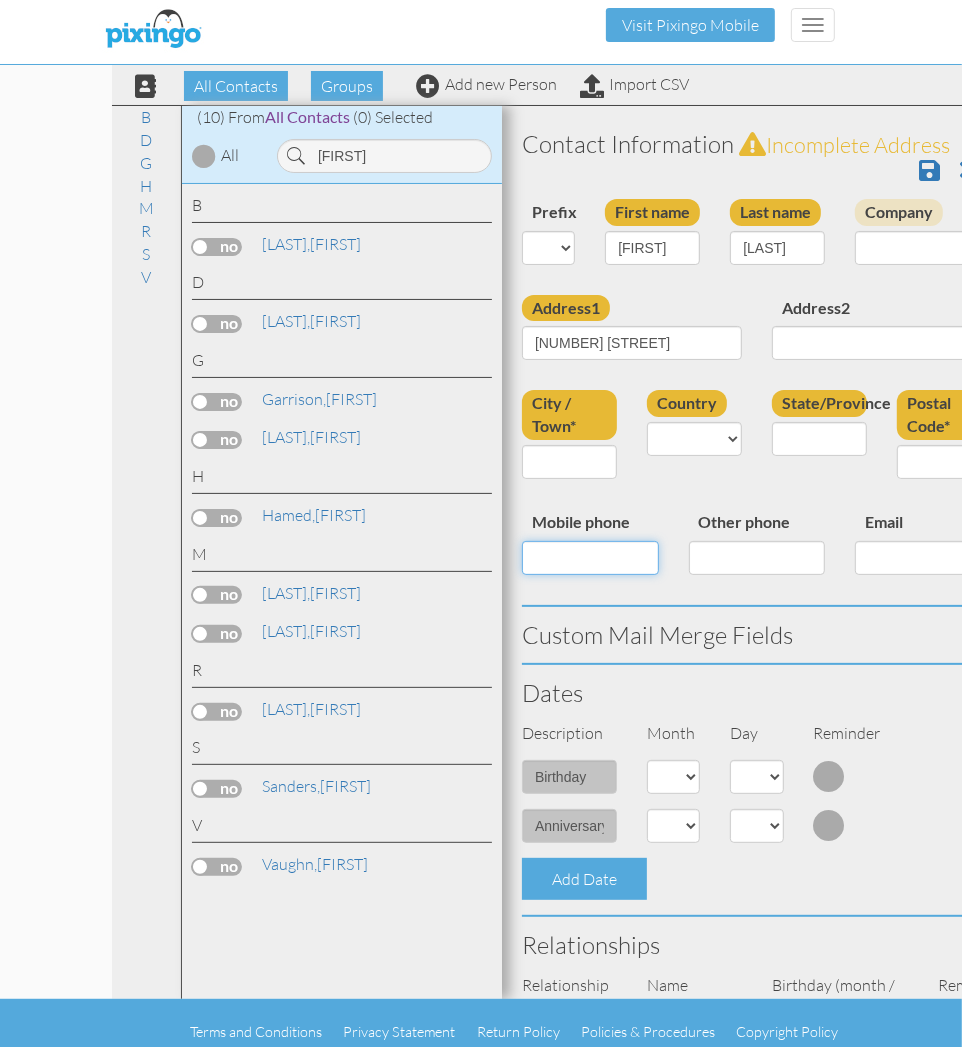 click on "Mobile phone" at bounding box center [590, 558] 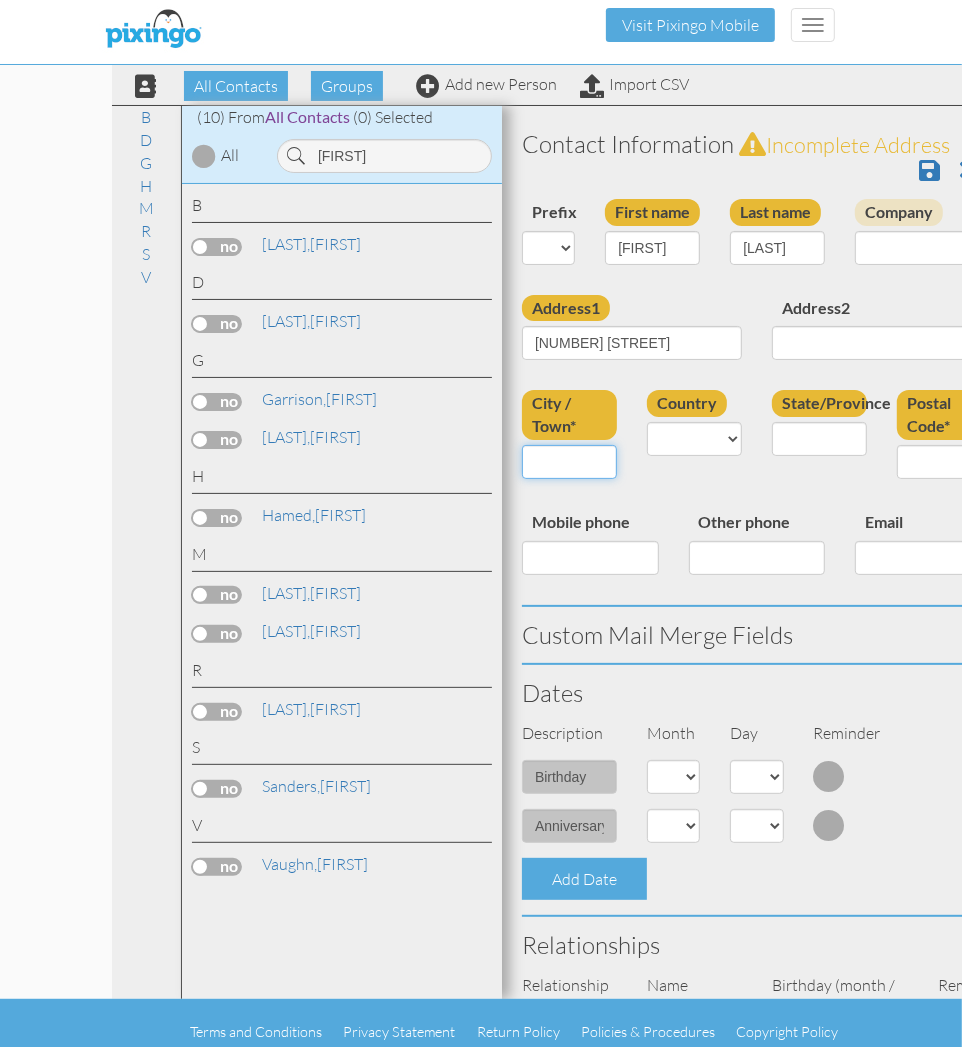 click on "City /
Town*" at bounding box center [569, 462] 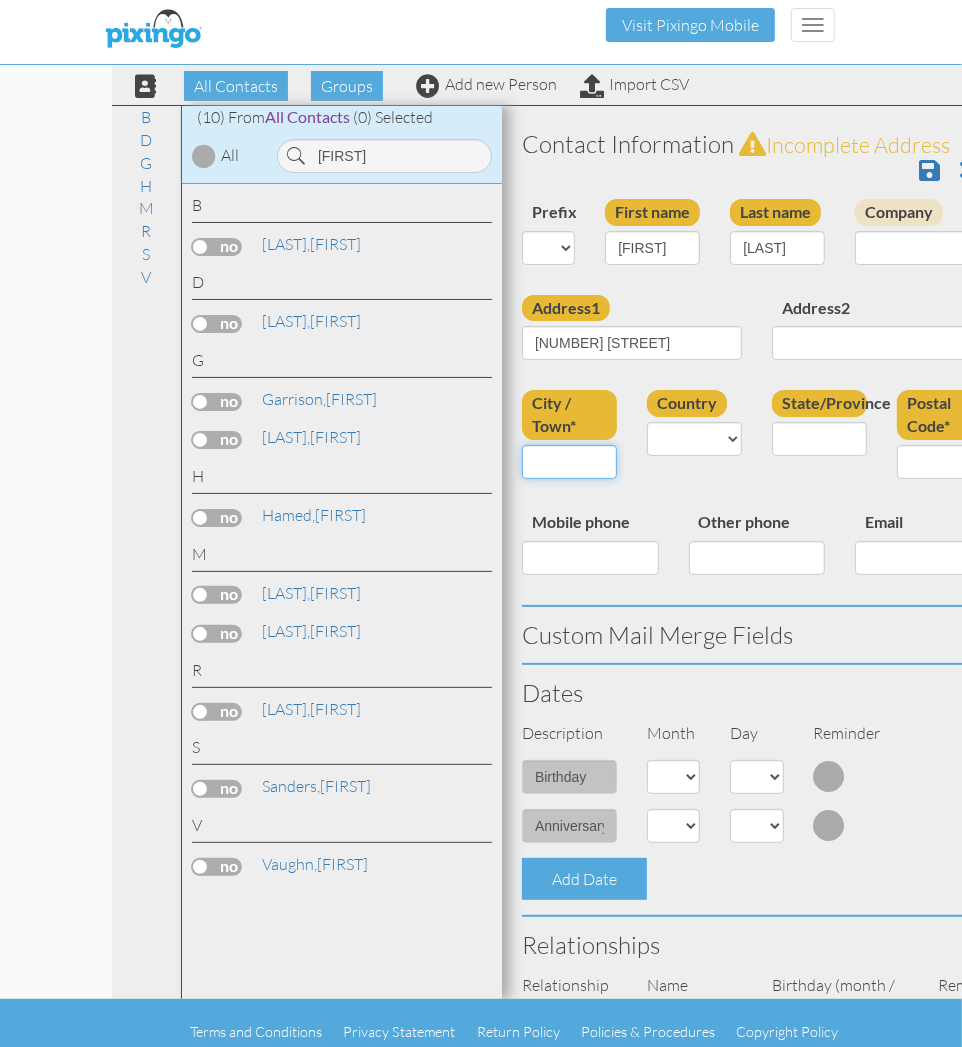 paste on "[NUMBER] [STREET]" 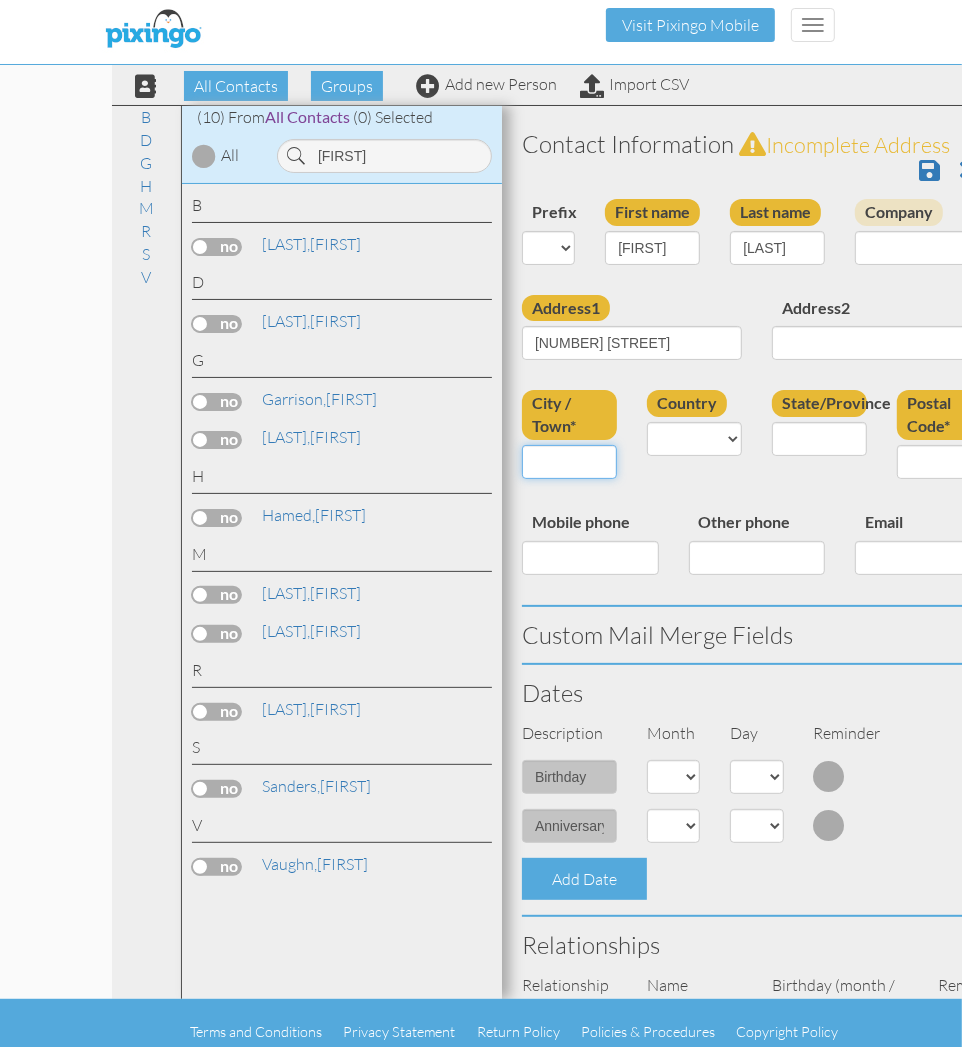 type on "[NUMBER] [STREET]" 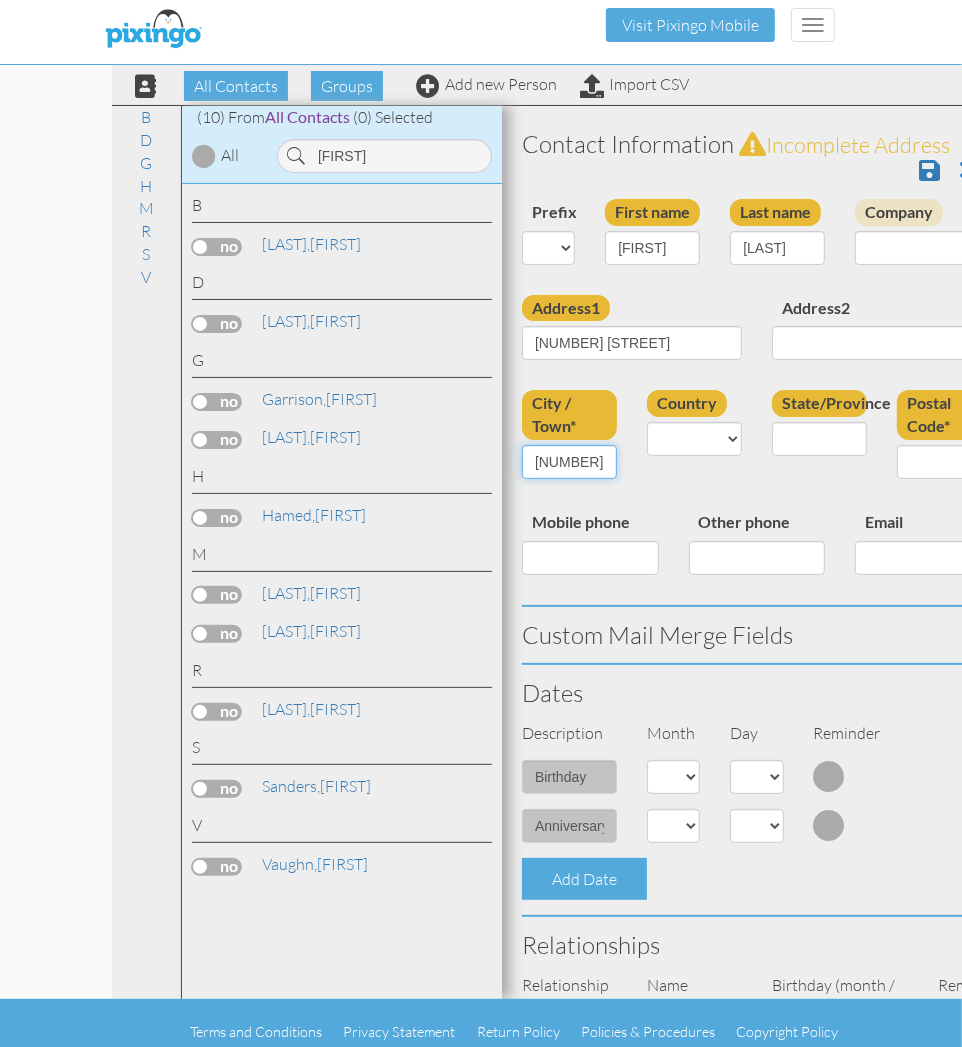 scroll, scrollTop: 0, scrollLeft: 61, axis: horizontal 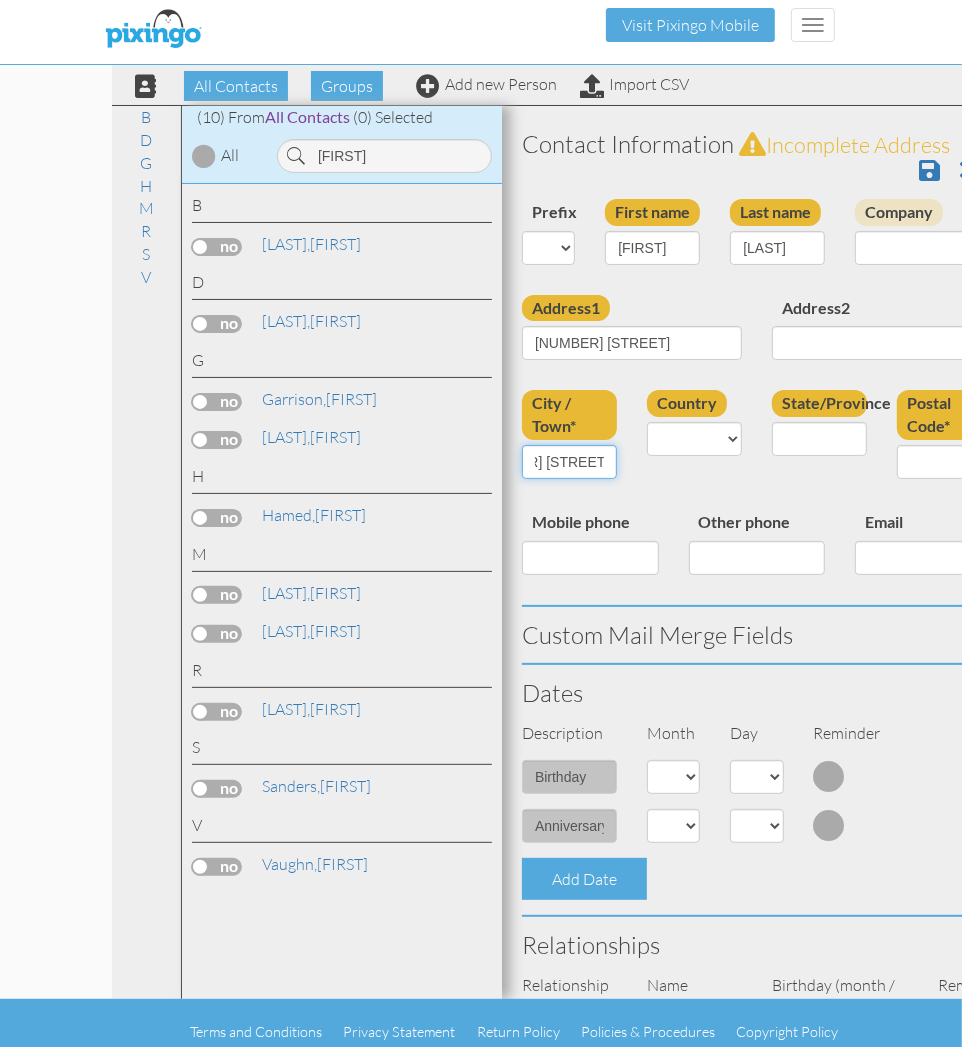 click on "[NUMBER] [STREET]" at bounding box center (569, 462) 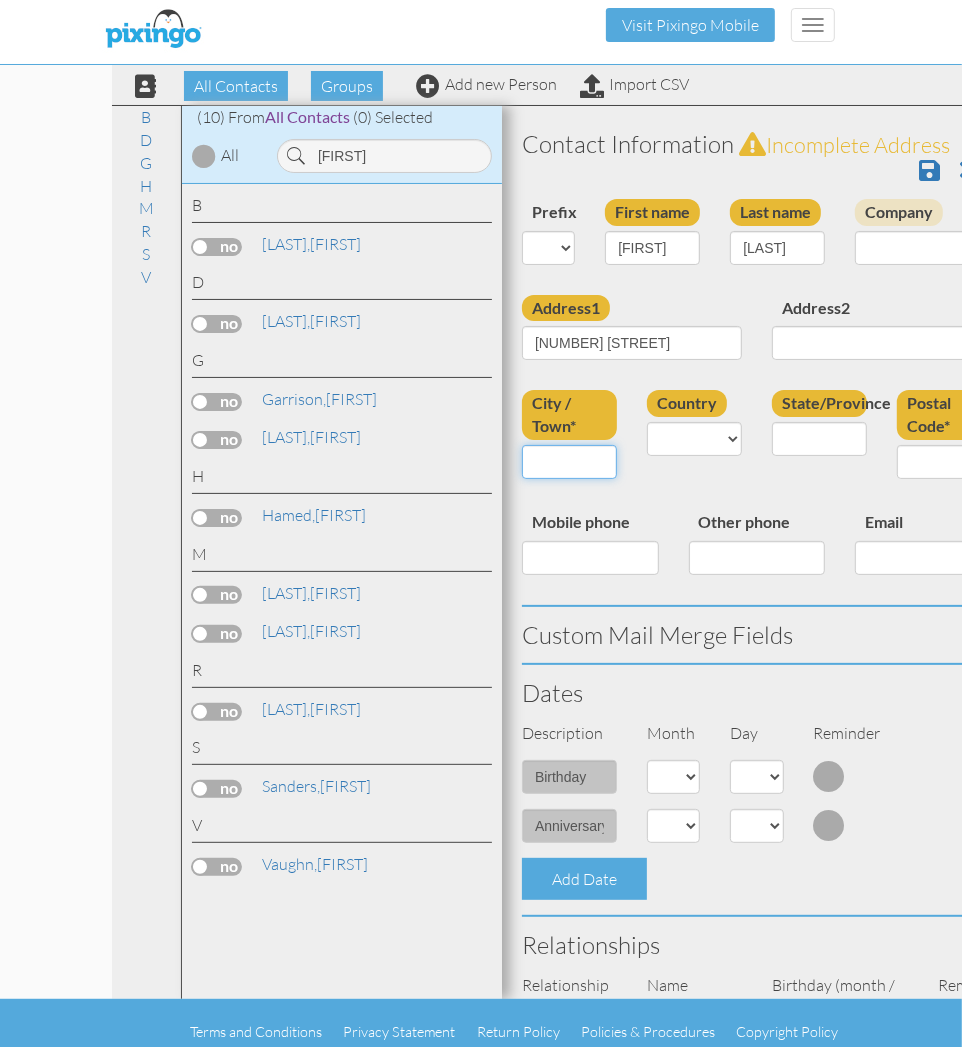 scroll, scrollTop: 0, scrollLeft: 0, axis: both 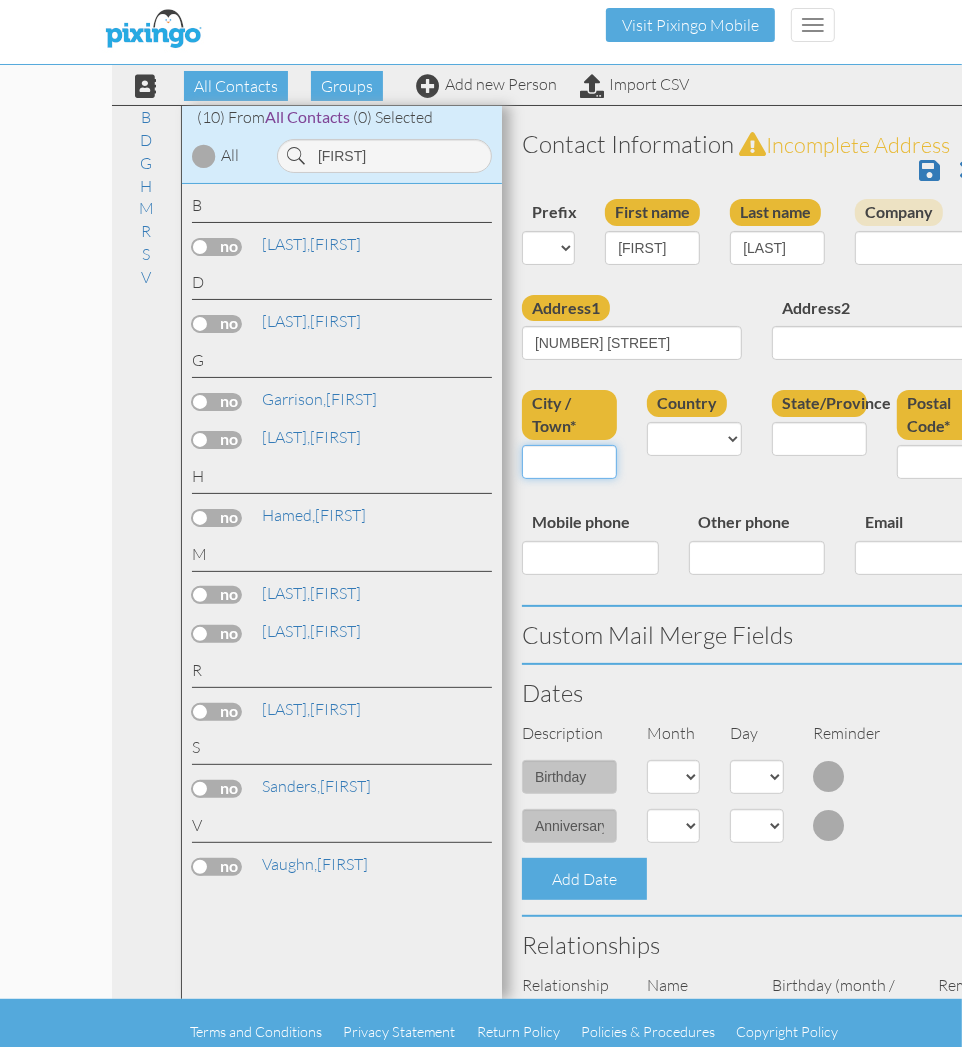 click on "City /
Town*" at bounding box center [569, 462] 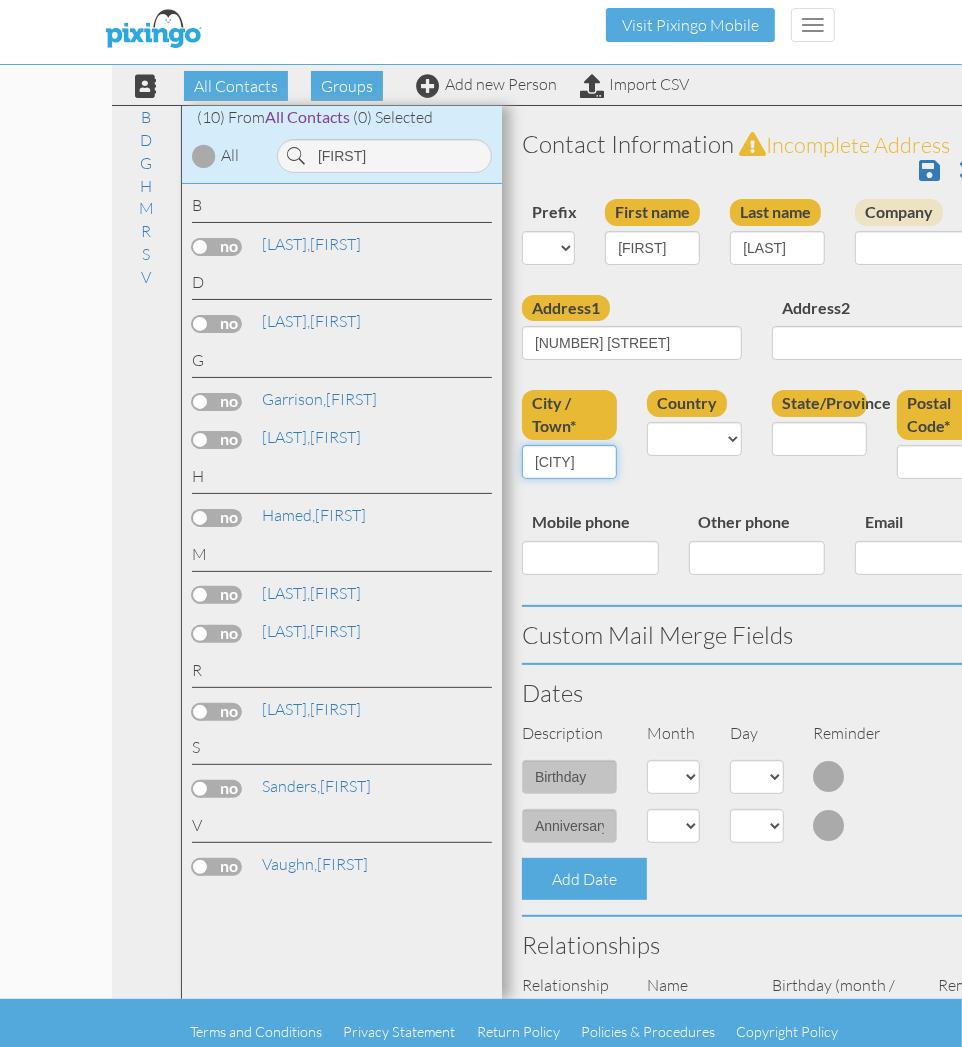 type on "[CITY]" 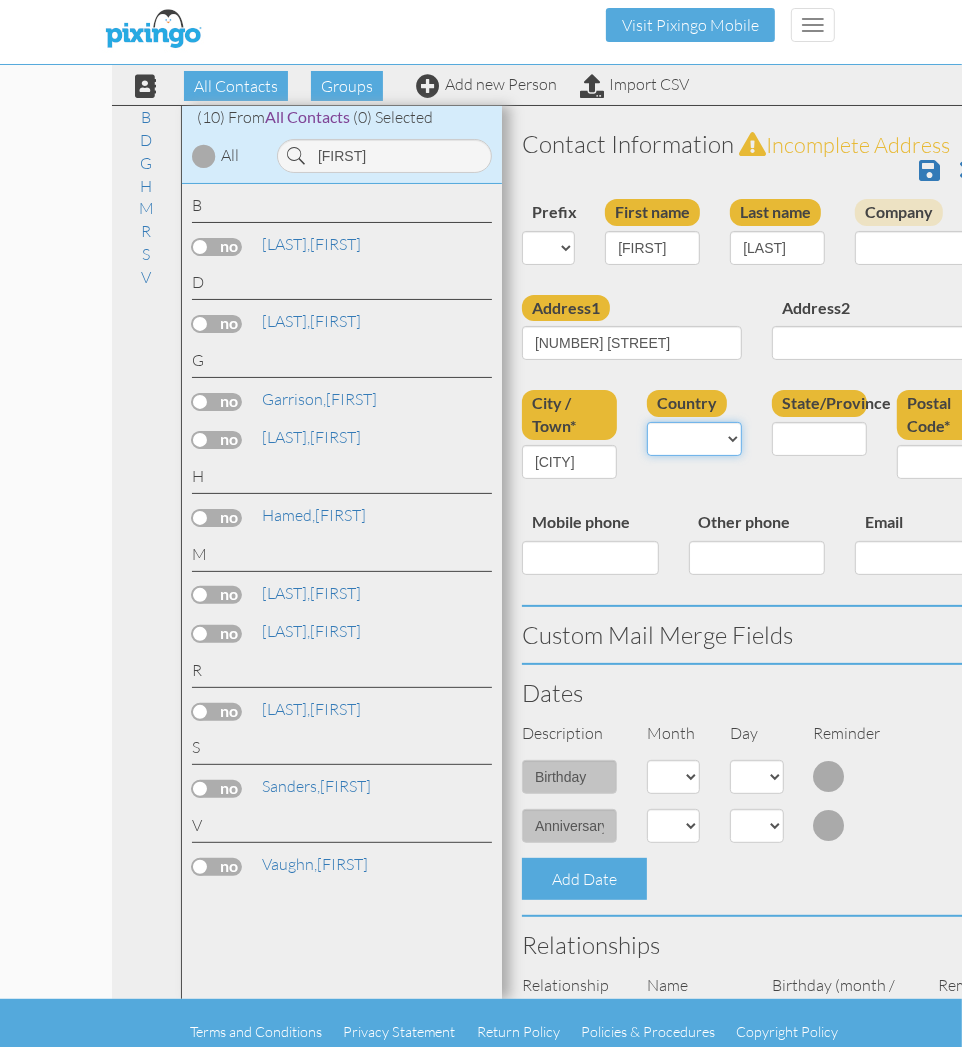 click on "United States -------------- Afghanistan Albania Algeria American Samoa Andorra Angola Anguilla Antarctica Antigua and Barbuda Argentina Armenia Aruba Australia Austria Azerbaijan Bahamas Bahrain Bangladesh Barbados Belarus Belgium Belize Benin Bermuda Bhutan Bolivia Bosnia and Herzegovina Botswana Bouvet Island Brazil British Indian Ocean Territory Brunei Darussalam Bulgaria Burkina Faso Burundi Cambodia Cameroon Canada Cape Verde Cayman Islands Central African Republic Chad Chile China Christmas Island Cocos (Keeling) Islands Colombia Comoros Congo Congo, The Democratic Republic of the Cook Islands Costa Rica Cote D'Ivoire Croatia Cuba Cyprus Czech Republic Denmark Djibouti Dominica Dominican Republic Ecuador Egypt El Salvador Equatorial Guinea Eritrea Estonia Ethiopia Falkland Islands (Malvinas) Faroe Islands Fiji Finland France French Guiana French Polynesia French Southern Territories Gabon Gambia Georgia Germany Ghana Gibraltar Greece Greenland Grenada Guadeloupe Guam Guatemala Guernsey Guinea Guyana" at bounding box center [694, 439] 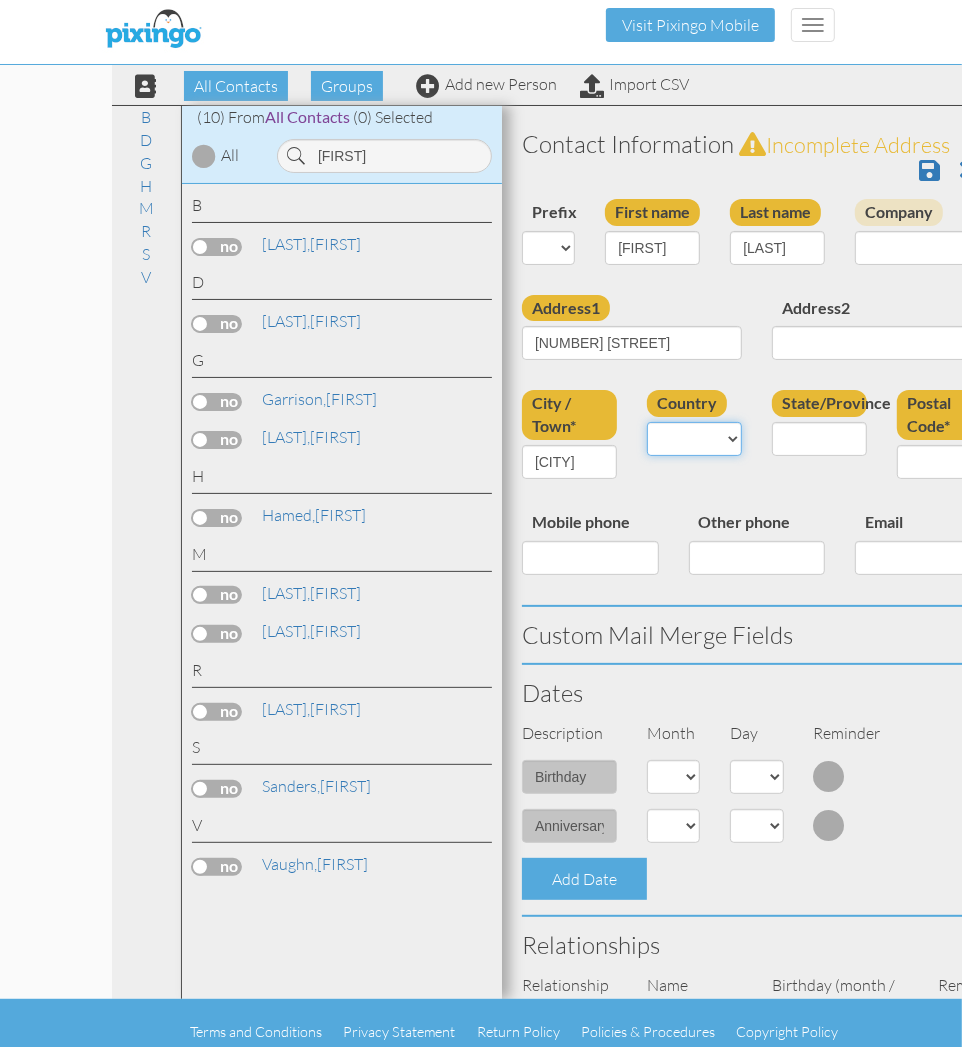 select on "object:35235" 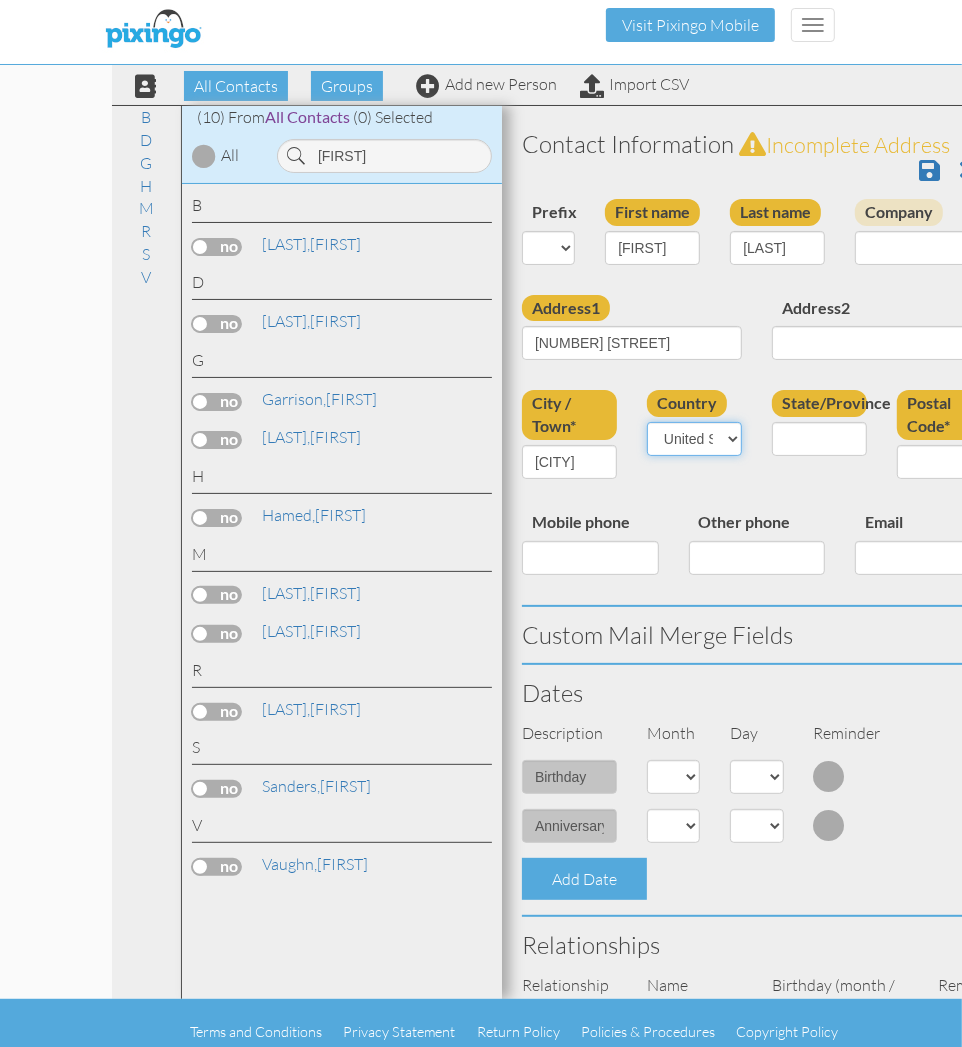 click on "United States -------------- Afghanistan Albania Algeria American Samoa Andorra Angola Anguilla Antarctica Antigua and Barbuda Argentina Armenia Aruba Australia Austria Azerbaijan Bahamas Bahrain Bangladesh Barbados Belarus Belgium Belize Benin Bermuda Bhutan Bolivia Bosnia and Herzegovina Botswana Bouvet Island Brazil British Indian Ocean Territory Brunei Darussalam Bulgaria Burkina Faso Burundi Cambodia Cameroon Canada Cape Verde Cayman Islands Central African Republic Chad Chile China Christmas Island Cocos (Keeling) Islands Colombia Comoros Congo Congo, The Democratic Republic of the Cook Islands Costa Rica Cote D'Ivoire Croatia Cuba Cyprus Czech Republic Denmark Djibouti Dominica Dominican Republic Ecuador Egypt El Salvador Equatorial Guinea Eritrea Estonia Ethiopia Falkland Islands (Malvinas) Faroe Islands Fiji Finland France French Guiana French Polynesia French Southern Territories Gabon Gambia Georgia Germany Ghana Gibraltar Greece Greenland Grenada Guadeloupe Guam Guatemala Guernsey Guinea Guyana" at bounding box center (694, 439) 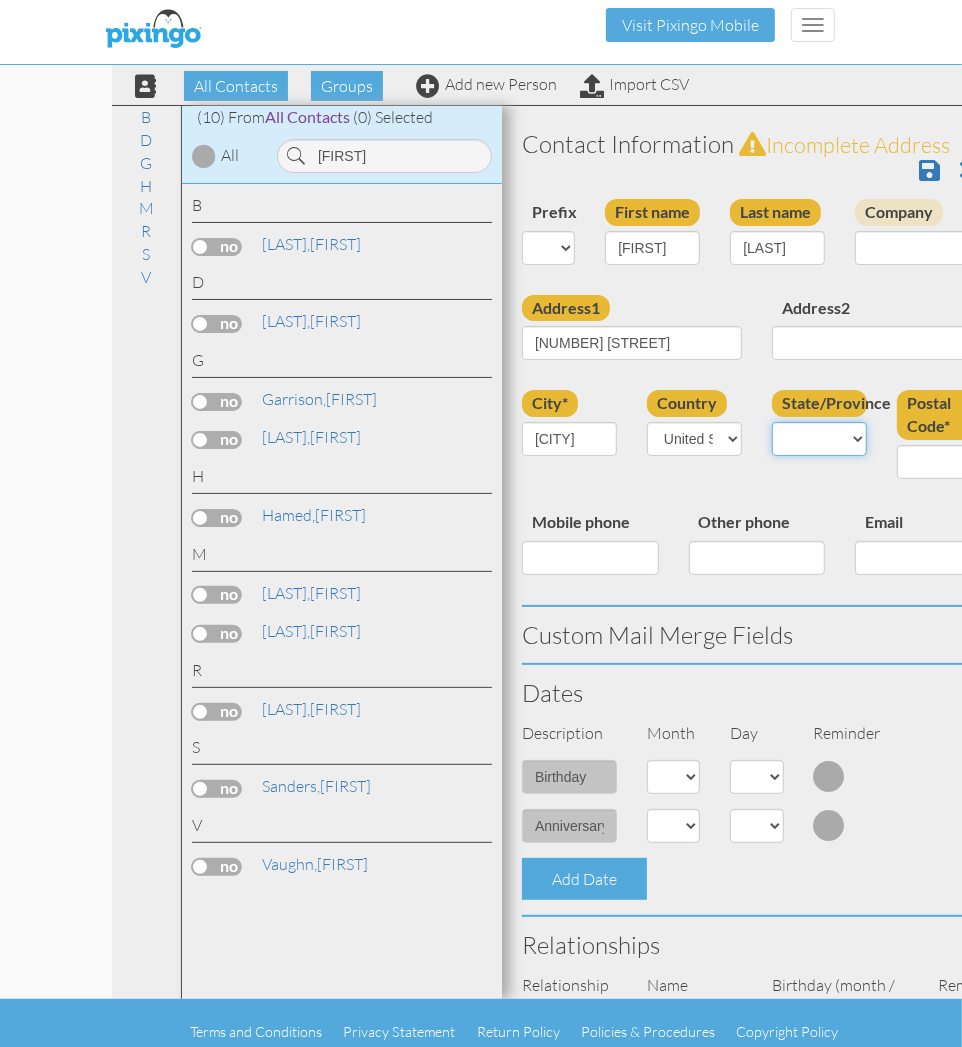 click on "AA (Military) AE (Military) Alabama Alaska American Samoa AP (Military) Arizona Arkansas California Colorado Connecticut Delaware District Of Columbia Federated States Of Micronesia Florida Georgia Guam Hawaii Idaho Illinois Indiana Iowa Kansas Kentucky Louisiana Maine Marshall Islands Maryland Massachusetts Michigan Minnesota Mississippi Missouri Montana Nebraska Nevada New Hampshire New Jersey New Mexico New York North Carolina North Dakota Northern Mariana Islands Ohio Oklahoma Oregon Palau Pennsylvania Puerto Rico Rhode Island South Carolina South Dakota Tennessee Texas Utah Vermont Virgin Islands Virginia Washington West Virginia Wisconsin Wyoming" at bounding box center [819, 439] 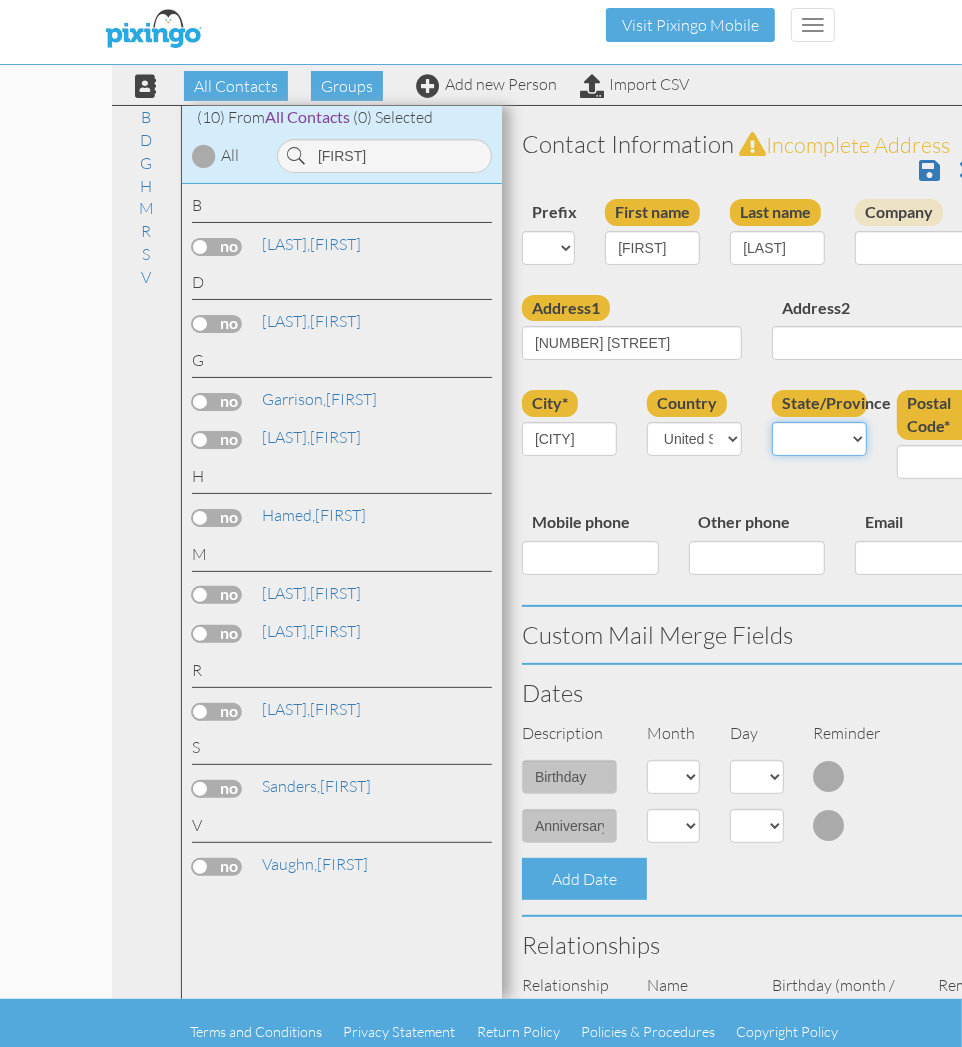 select on "object:35494" 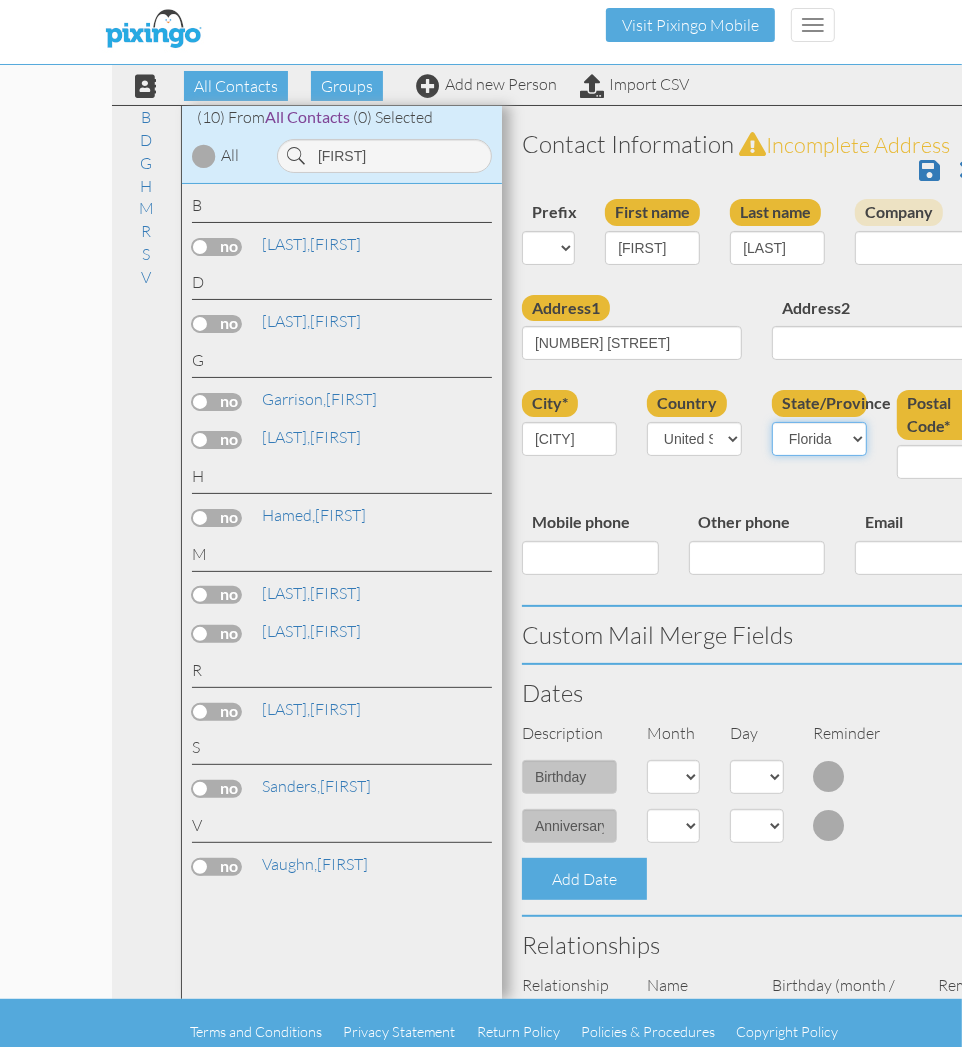 click on "AA (Military) AE (Military) Alabama Alaska American Samoa AP (Military) Arizona Arkansas California Colorado Connecticut Delaware District Of Columbia Federated States Of Micronesia Florida Georgia Guam Hawaii Idaho Illinois Indiana Iowa Kansas Kentucky Louisiana Maine Marshall Islands Maryland Massachusetts Michigan Minnesota Mississippi Missouri Montana Nebraska Nevada New Hampshire New Jersey New Mexico New York North Carolina North Dakota Northern Mariana Islands Ohio Oklahoma Oregon Palau Pennsylvania Puerto Rico Rhode Island South Carolina South Dakota Tennessee Texas Utah Vermont Virgin Islands Virginia Washington West Virginia Wisconsin Wyoming" at bounding box center (819, 439) 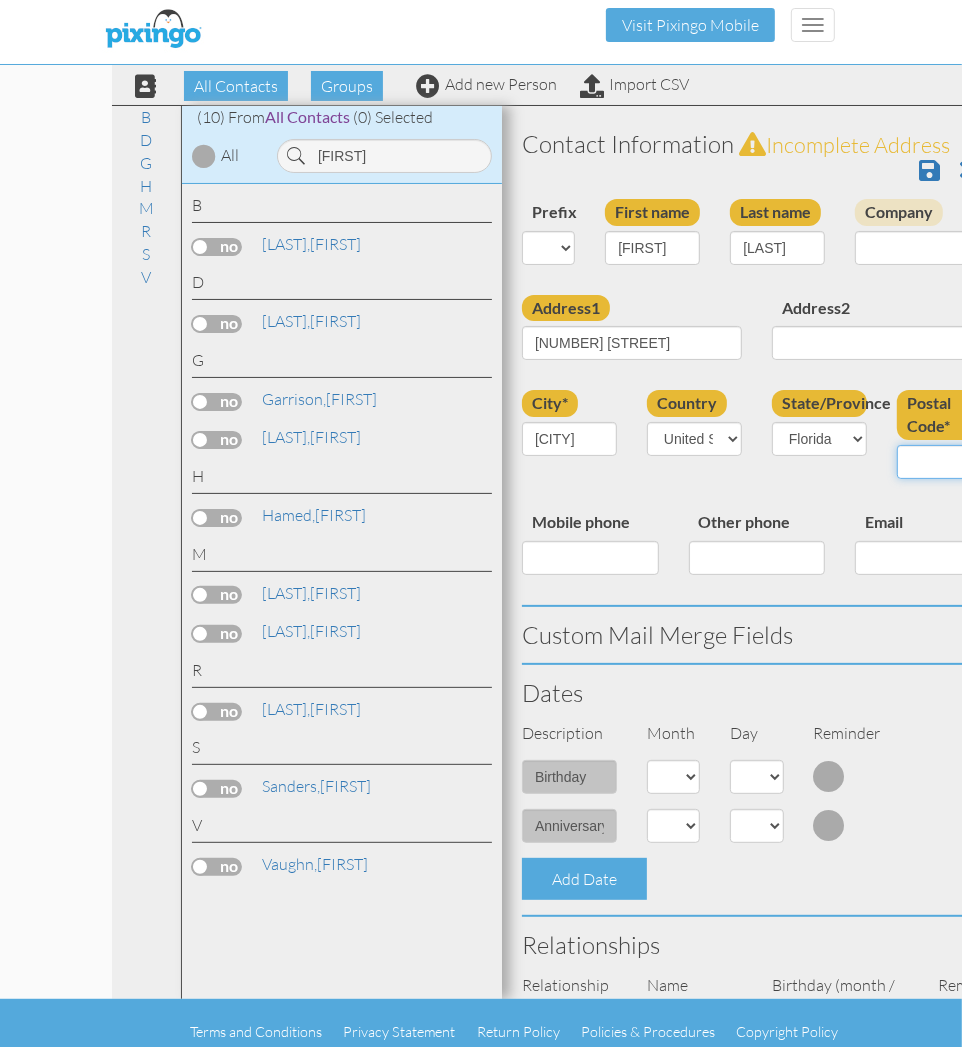 click on "Postal Code*" at bounding box center [944, 462] 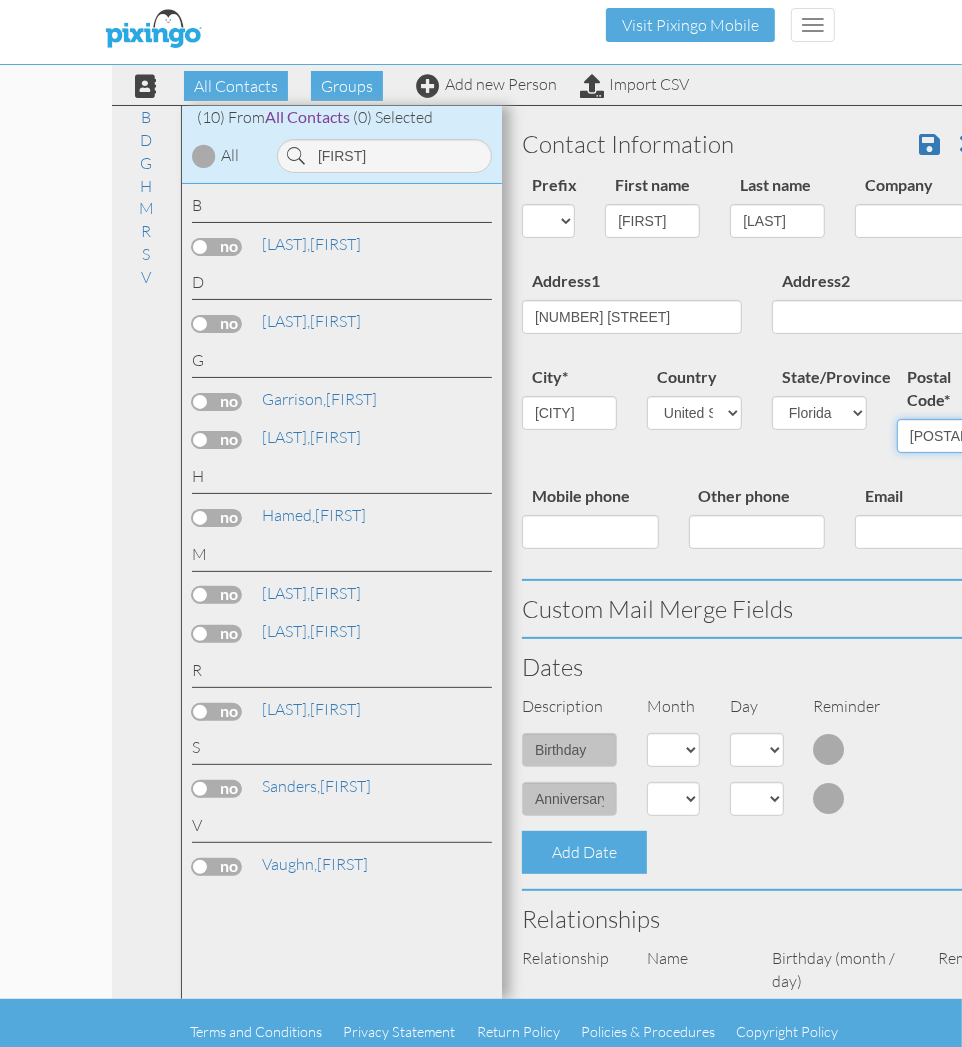 type on "33594" 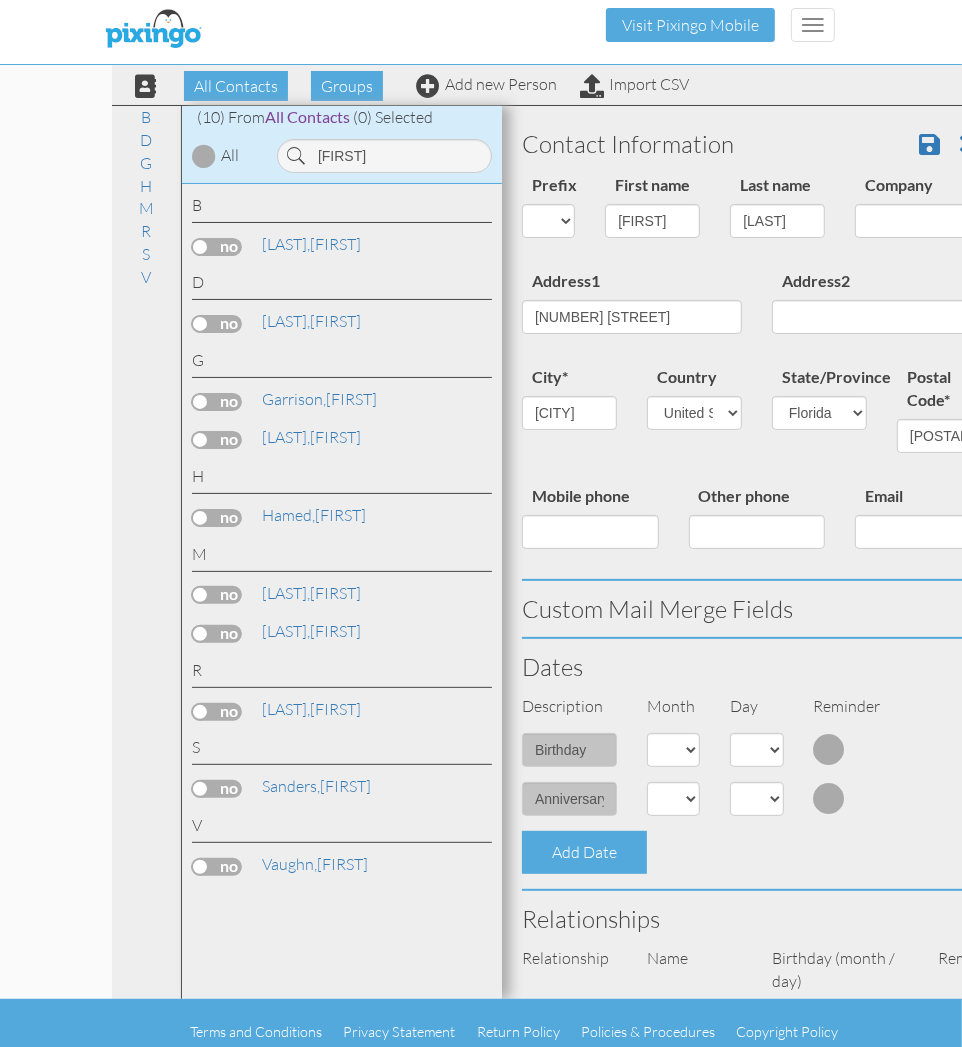 click on "Address1
3523 Pine Top Drive
Address2" at bounding box center [757, 316] 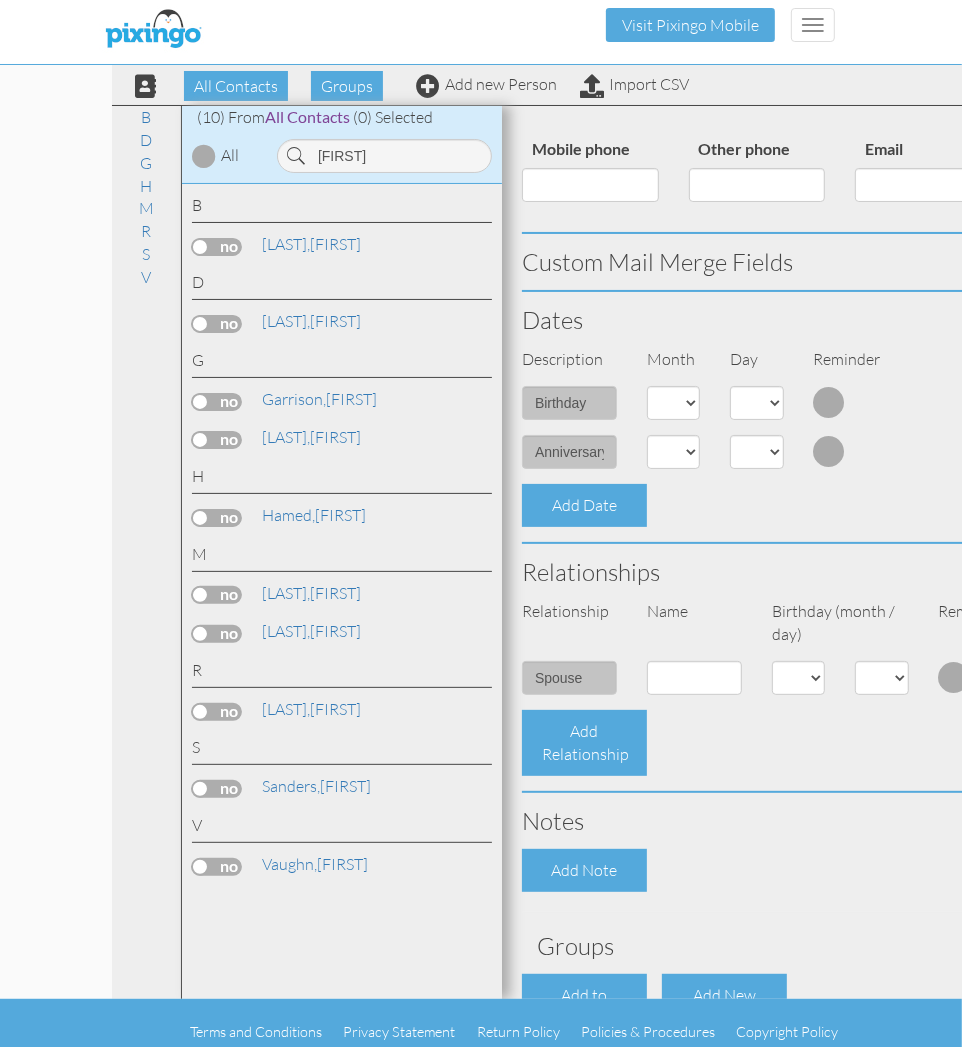 scroll, scrollTop: 370, scrollLeft: 0, axis: vertical 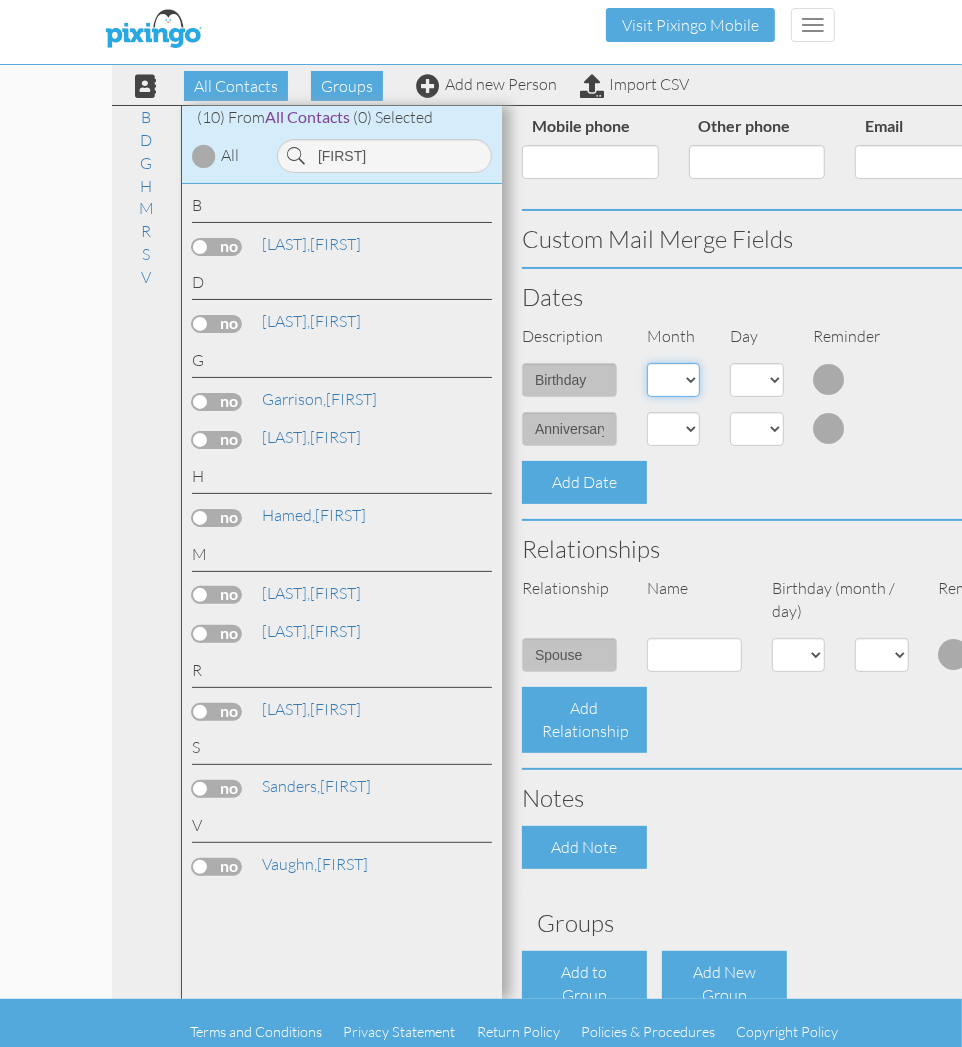 click on "1 - Jan 2 - Feb 3 - Mar 4 - Apr 5 - May 6 - Jun 7 - Jul 8 - Aug 9 - Sep 10 - Oct 11 - Nov 12 - Dec" at bounding box center [673, 380] 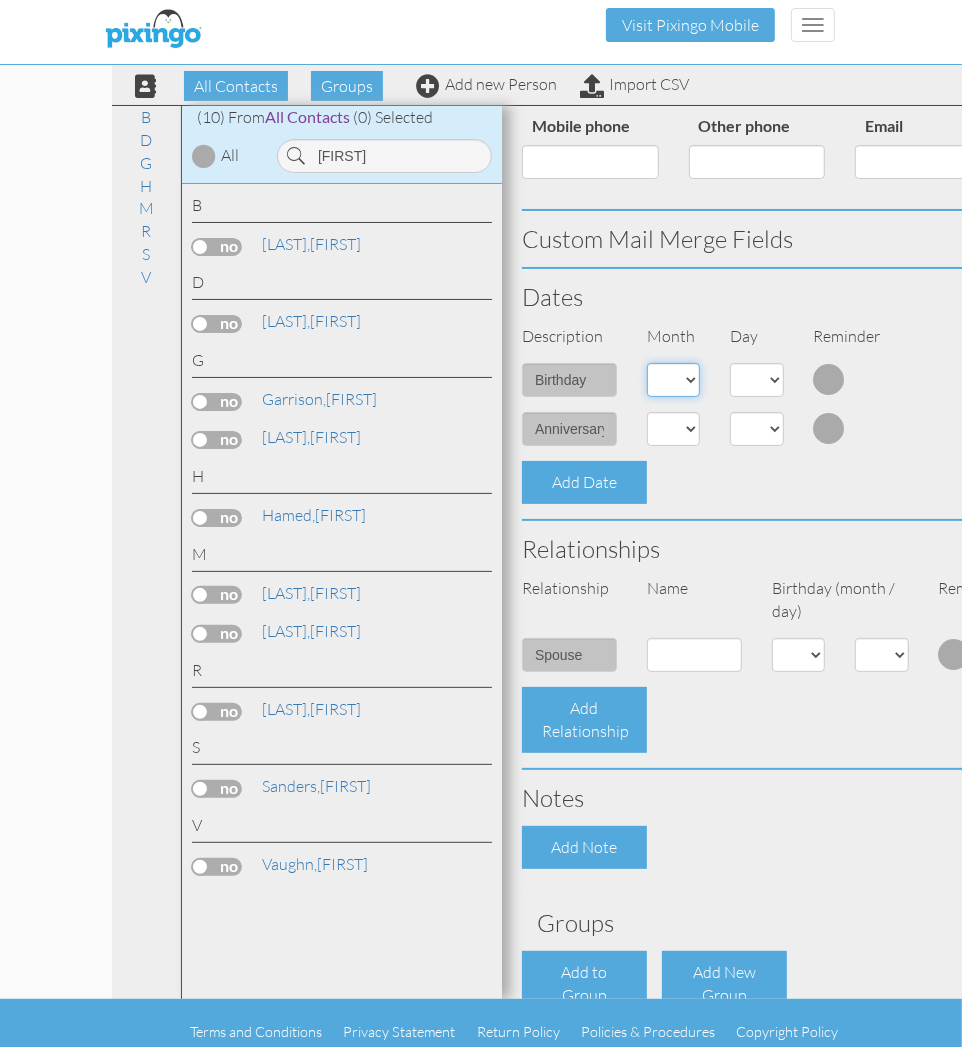 select on "object:35230" 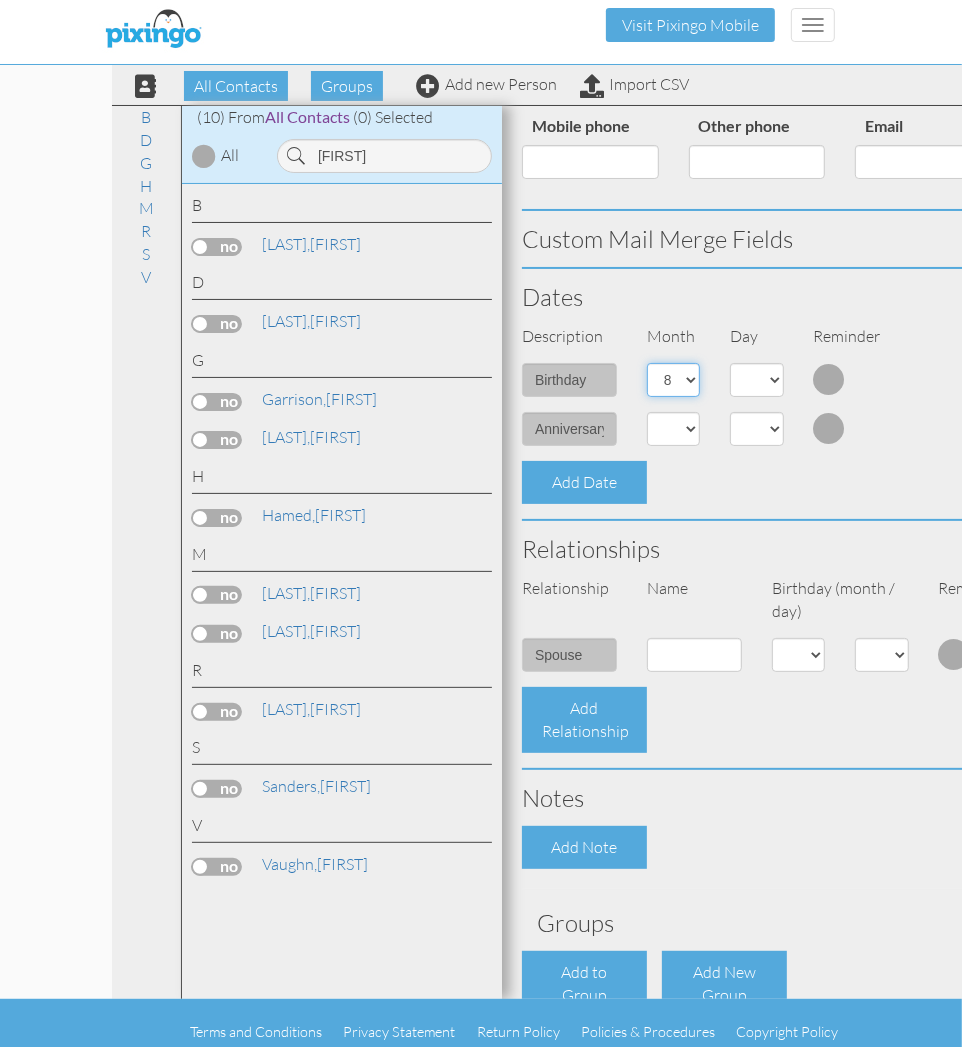click on "1 - Jan 2 - Feb 3 - Mar 4 - Apr 5 - May 6 - Jun 7 - Jul 8 - Aug 9 - Sep 10 - Oct 11 - Nov 12 - Dec" at bounding box center [673, 380] 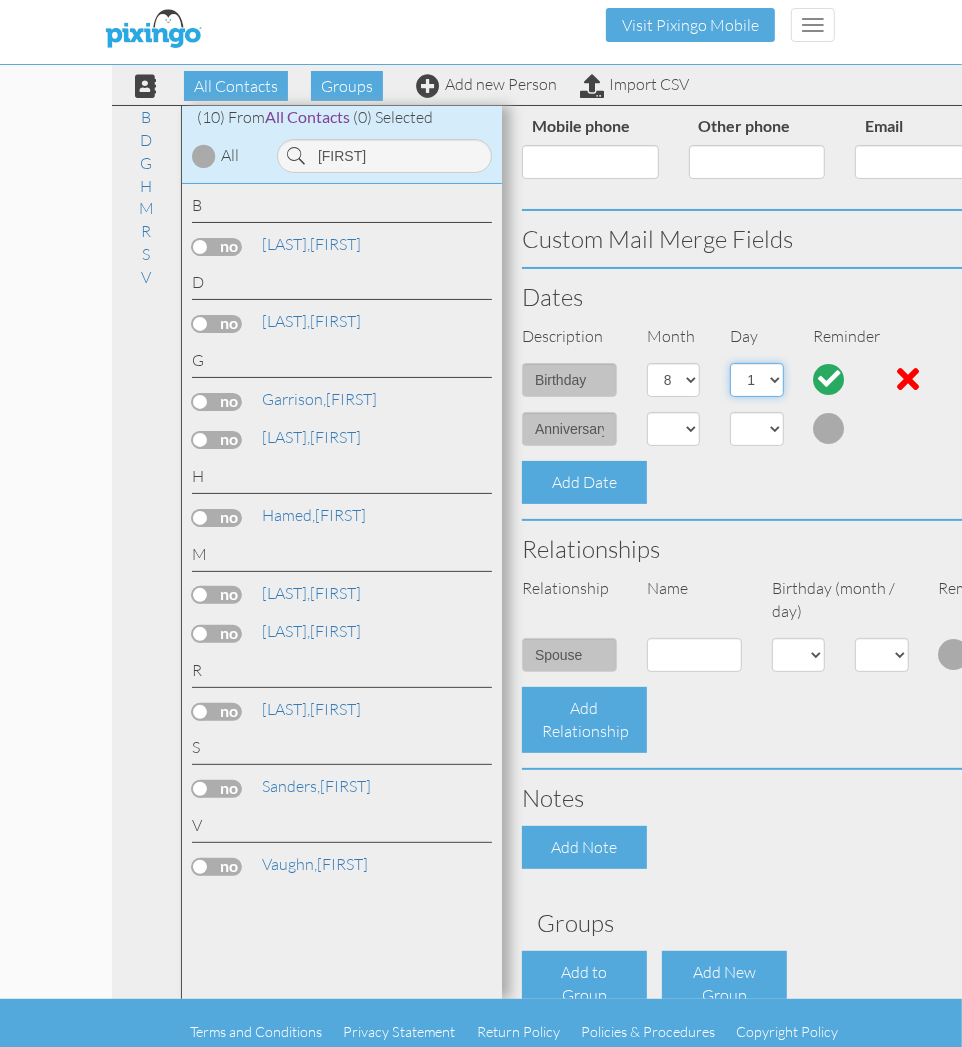 click on "1 2 3 4 5 6 7 8 9 10 11 12 13 14 15 16 17 18 19 20 21 22 23 24 25 26 27 28 29 30 31" at bounding box center (756, 380) 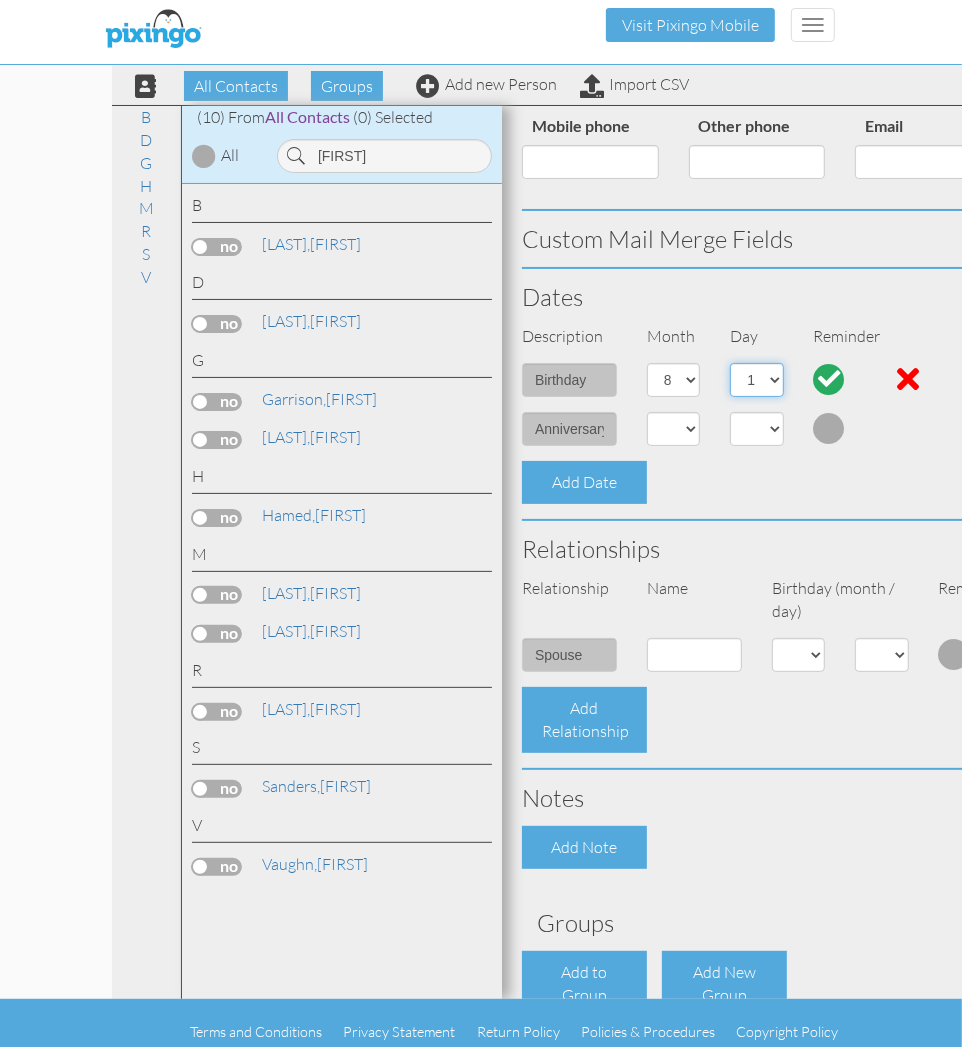 select on "number:16" 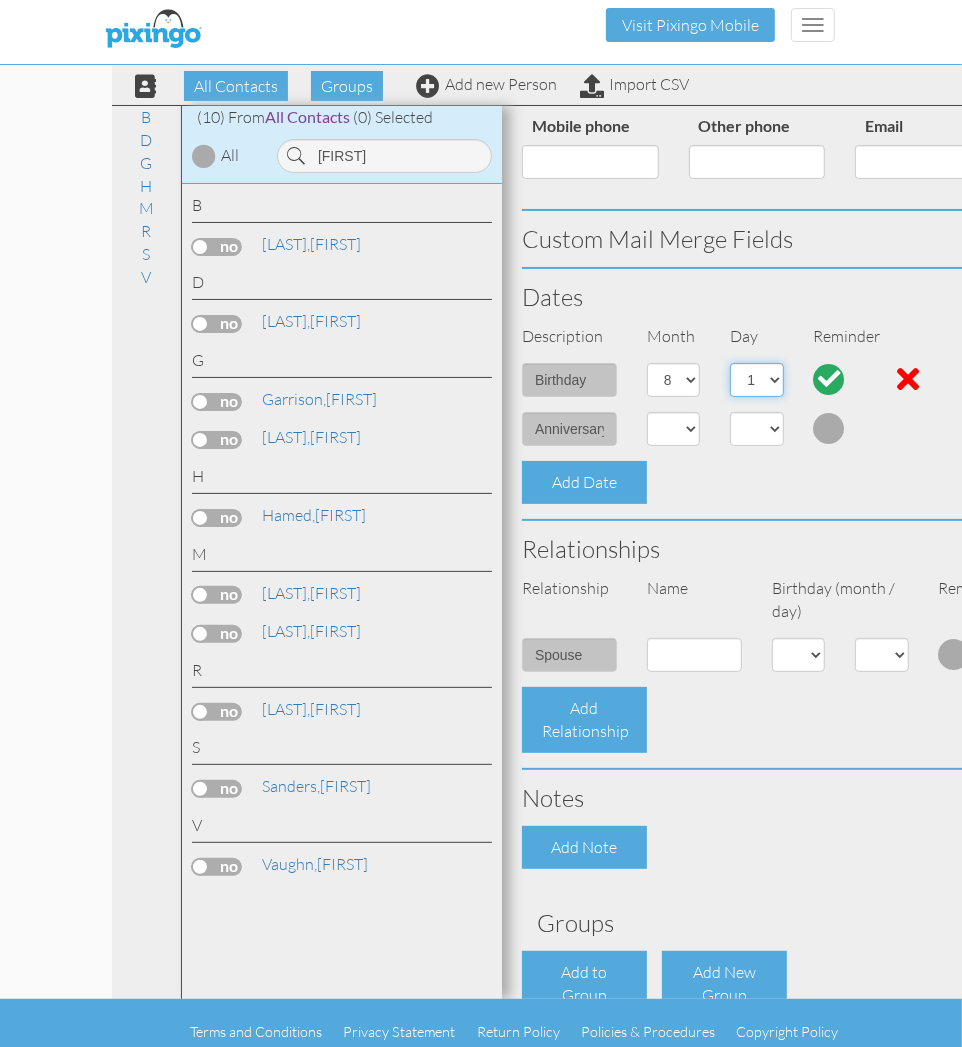 click on "1 2 3 4 5 6 7 8 9 10 11 12 13 14 15 16 17 18 19 20 21 22 23 24 25 26 27 28 29 30 31" at bounding box center (756, 380) 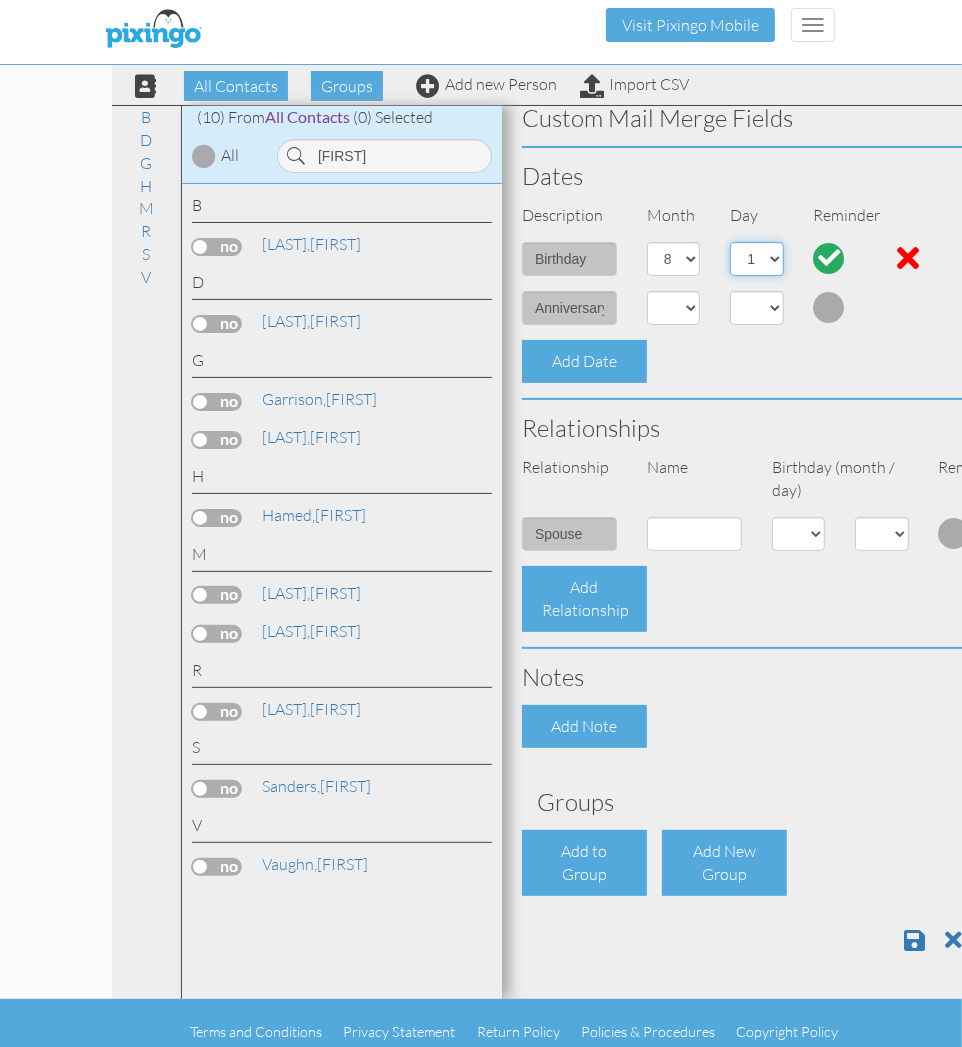 scroll, scrollTop: 510, scrollLeft: 0, axis: vertical 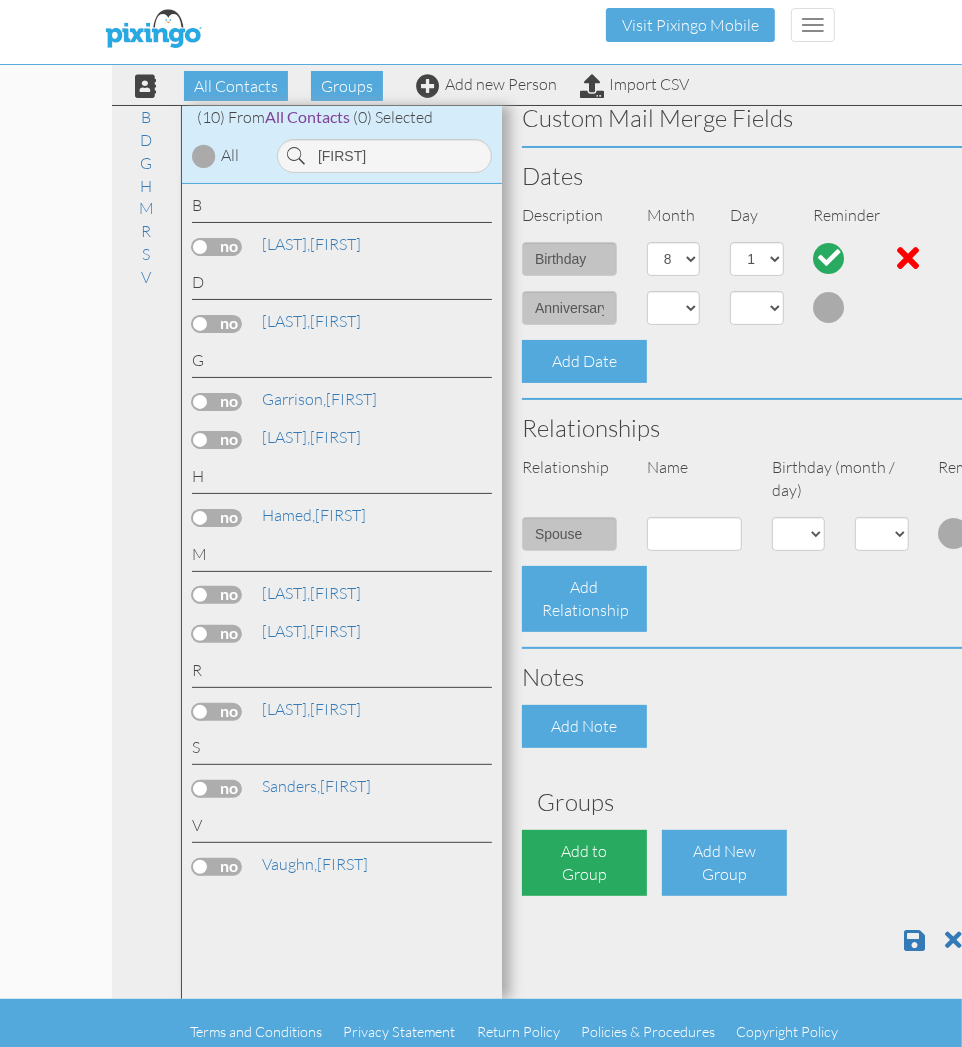 click on "Add to Group" at bounding box center [584, 863] 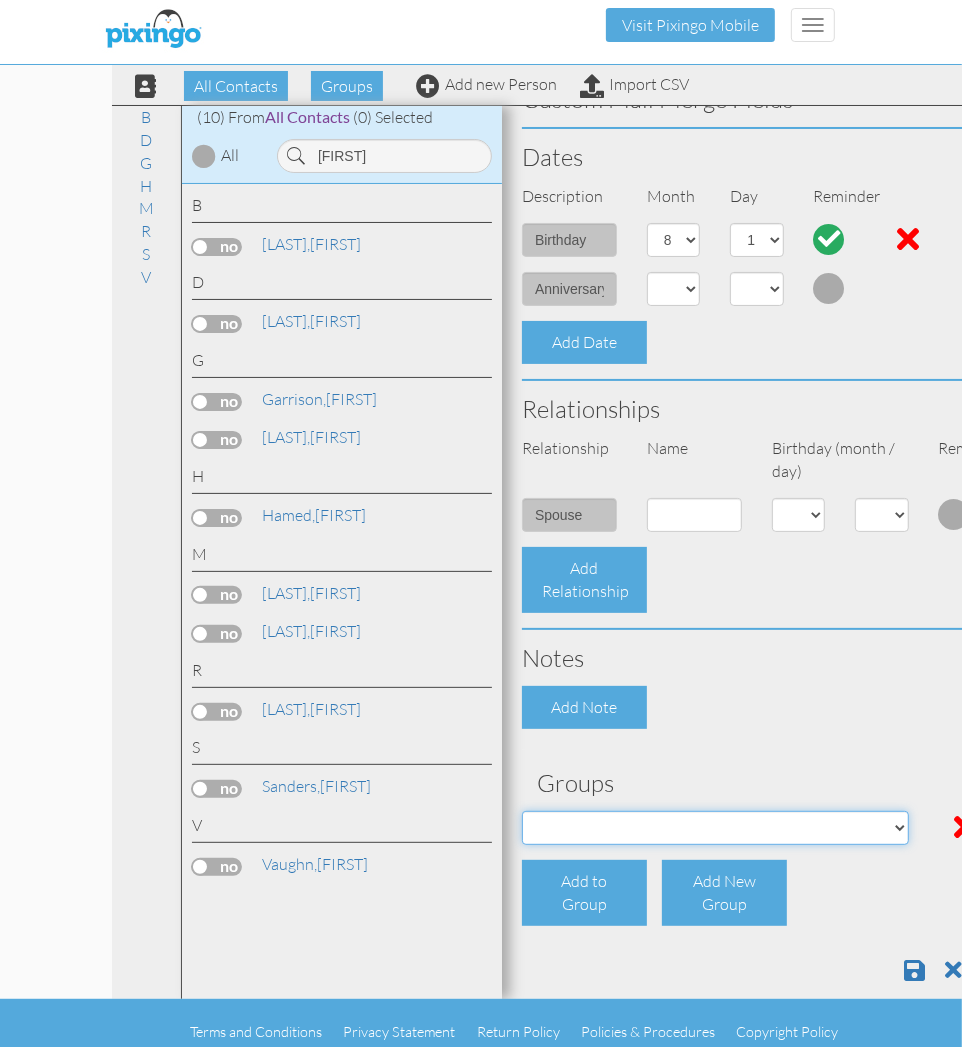 click on "04/22/2025 SMARTER FEDS OSD DMEA California 06/25/2025 BOP Onsite 08/12 Puerto Rico Registrants 2025 Current Clients 5/20 Dinner Seminar Attendees AFEA Sept 20 2022 orlando attendee AFEA Sept 20 2022 orlando registrant AFEA Sept 22 2022 orlando registrant Aggie Buddies All AZ Federal Employees All Colorado Fed Employees ALL FL Fed Registrants 2019-Aug 2021 ALL Florida Federal Employees All KS Federal Employees All Missouri Federal Employees ALL Texas Fed Employees Arizona LEO ARTCC Memphis Jan 25 2023 Registrant ATC ATCA 2022 Global Conference & Expo AUSTIN Aug 17 2021 Attendees AUSTIN August 4 2022 Registrants AUSTIN Dec 2 2020 Attendees AUSTIN Jan 26, 21 Attendees AUSTIN Jan 28 2022 Registrants AUSTIN Mar 29 2022 Registrants AUSTIN March 17 2021 Attendees AUSTIN May 24 2022 Attendee AUSTIN May 24 2022 Registrants AUSTIN Nov 16 2021 Attendees AUSTIN Oct 7 2020 Attendees AUSTIN Sept 27 2022 Registrants Christmas Card 2022 Christmas card 2023 Christmas Card 2024 Christmas Cards 2021 Colorado LEO/FF Nhcfae 2024" at bounding box center (715, 828) 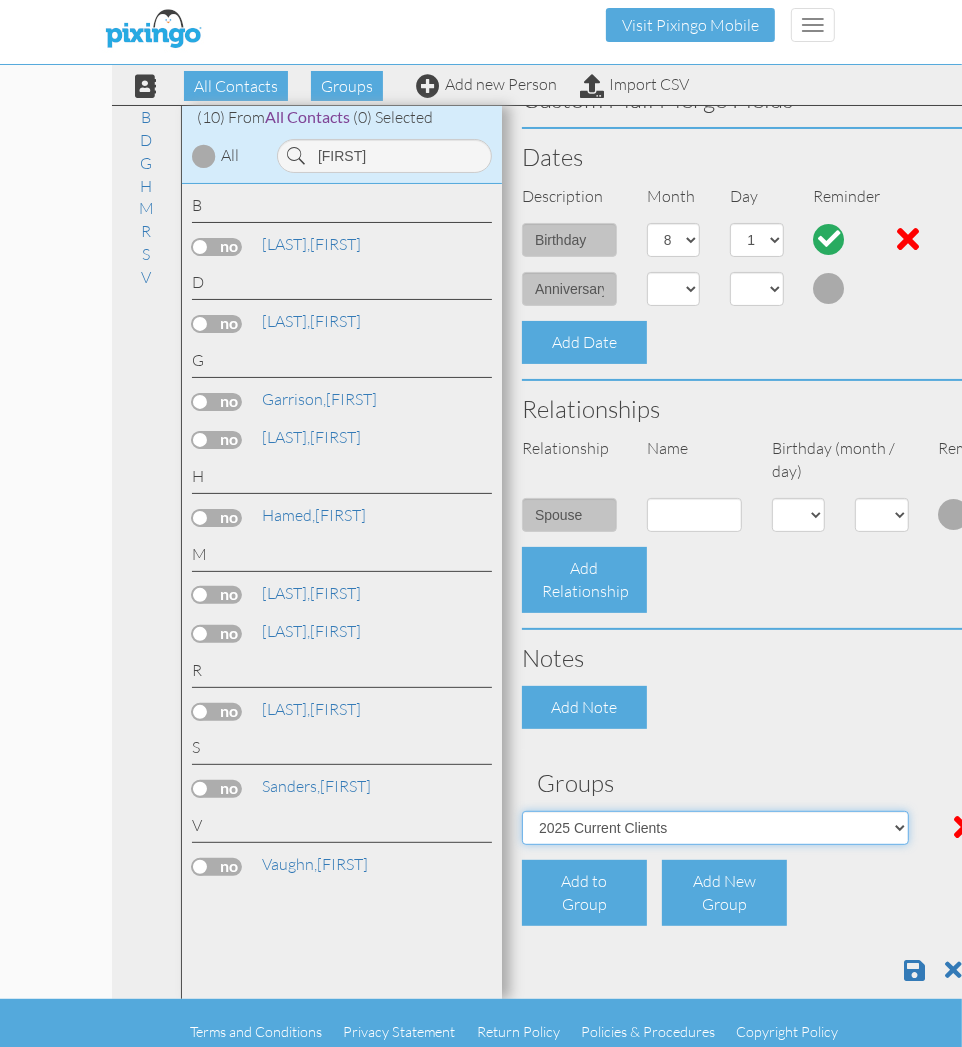 click on "04/22/2025 SMARTER FEDS OSD DMEA California 06/25/2025 BOP Onsite 08/12 Puerto Rico Registrants 2025 Current Clients 5/20 Dinner Seminar Attendees AFEA Sept 20 2022 orlando attendee AFEA Sept 20 2022 orlando registrant AFEA Sept 22 2022 orlando registrant Aggie Buddies All AZ Federal Employees All Colorado Fed Employees ALL FL Fed Registrants 2019-Aug 2021 ALL Florida Federal Employees All KS Federal Employees All Missouri Federal Employees ALL Texas Fed Employees Arizona LEO ARTCC Memphis Jan 25 2023 Registrant ATC ATCA 2022 Global Conference & Expo AUSTIN Aug 17 2021 Attendees AUSTIN August 4 2022 Registrants AUSTIN Dec 2 2020 Attendees AUSTIN Jan 26, 21 Attendees AUSTIN Jan 28 2022 Registrants AUSTIN Mar 29 2022 Registrants AUSTIN March 17 2021 Attendees AUSTIN May 24 2022 Attendee AUSTIN May 24 2022 Registrants AUSTIN Nov 16 2021 Attendees AUSTIN Oct 7 2020 Attendees AUSTIN Sept 27 2022 Registrants Christmas Card 2022 Christmas card 2023 Christmas Card 2024 Christmas Cards 2021 Colorado LEO/FF Nhcfae 2024" at bounding box center [715, 828] 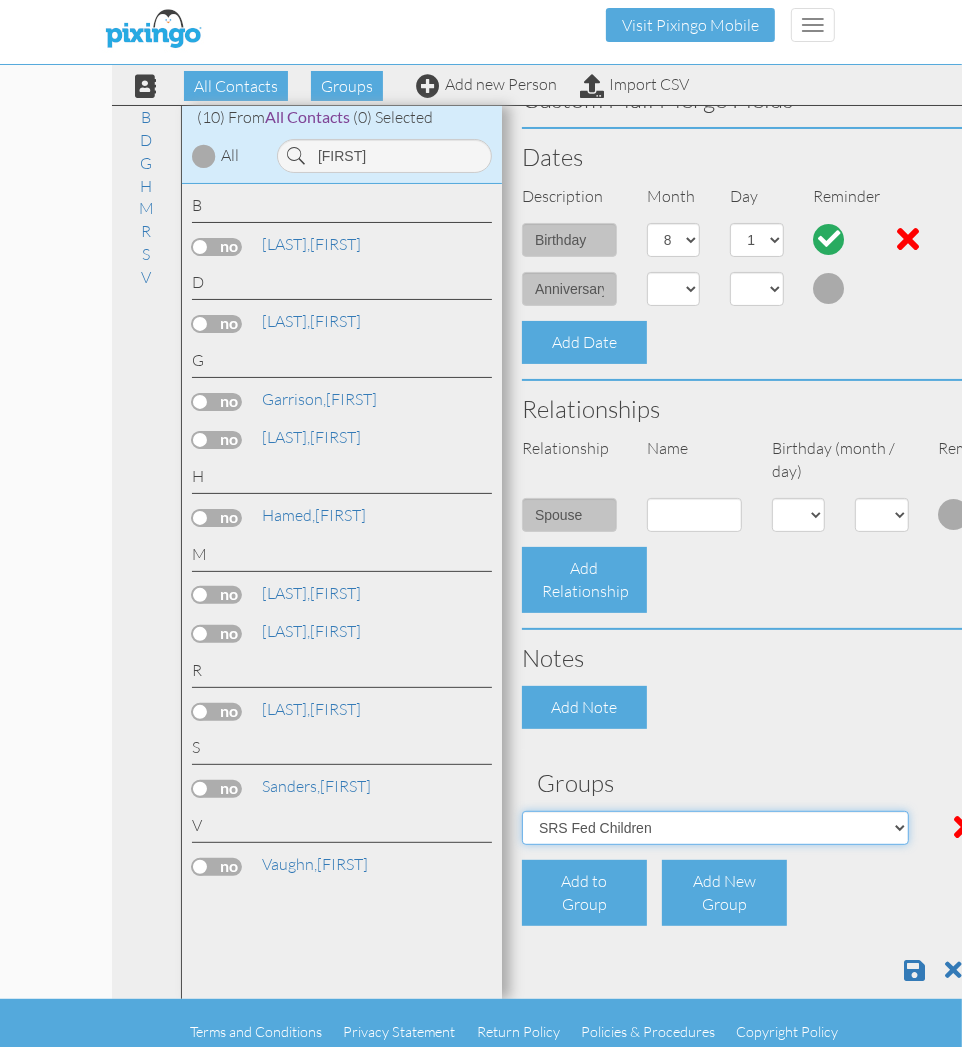 click on "04/22/2025 SMARTER FEDS OSD DMEA California 06/25/2025 BOP Onsite 08/12 Puerto Rico Registrants 2025 Current Clients 5/20 Dinner Seminar Attendees AFEA Sept 20 2022 orlando attendee AFEA Sept 20 2022 orlando registrant AFEA Sept 22 2022 orlando registrant Aggie Buddies All AZ Federal Employees All Colorado Fed Employees ALL FL Fed Registrants 2019-Aug 2021 ALL Florida Federal Employees All KS Federal Employees All Missouri Federal Employees ALL Texas Fed Employees Arizona LEO ARTCC Memphis Jan 25 2023 Registrant ATC ATCA 2022 Global Conference & Expo AUSTIN Aug 17 2021 Attendees AUSTIN August 4 2022 Registrants AUSTIN Dec 2 2020 Attendees AUSTIN Jan 26, 21 Attendees AUSTIN Jan 28 2022 Registrants AUSTIN Mar 29 2022 Registrants AUSTIN March 17 2021 Attendees AUSTIN May 24 2022 Attendee AUSTIN May 24 2022 Registrants AUSTIN Nov 16 2021 Attendees AUSTIN Oct 7 2020 Attendees AUSTIN Sept 27 2022 Registrants Christmas Card 2022 Christmas card 2023 Christmas Card 2024 Christmas Cards 2021 Colorado LEO/FF Nhcfae 2024" at bounding box center (715, 828) 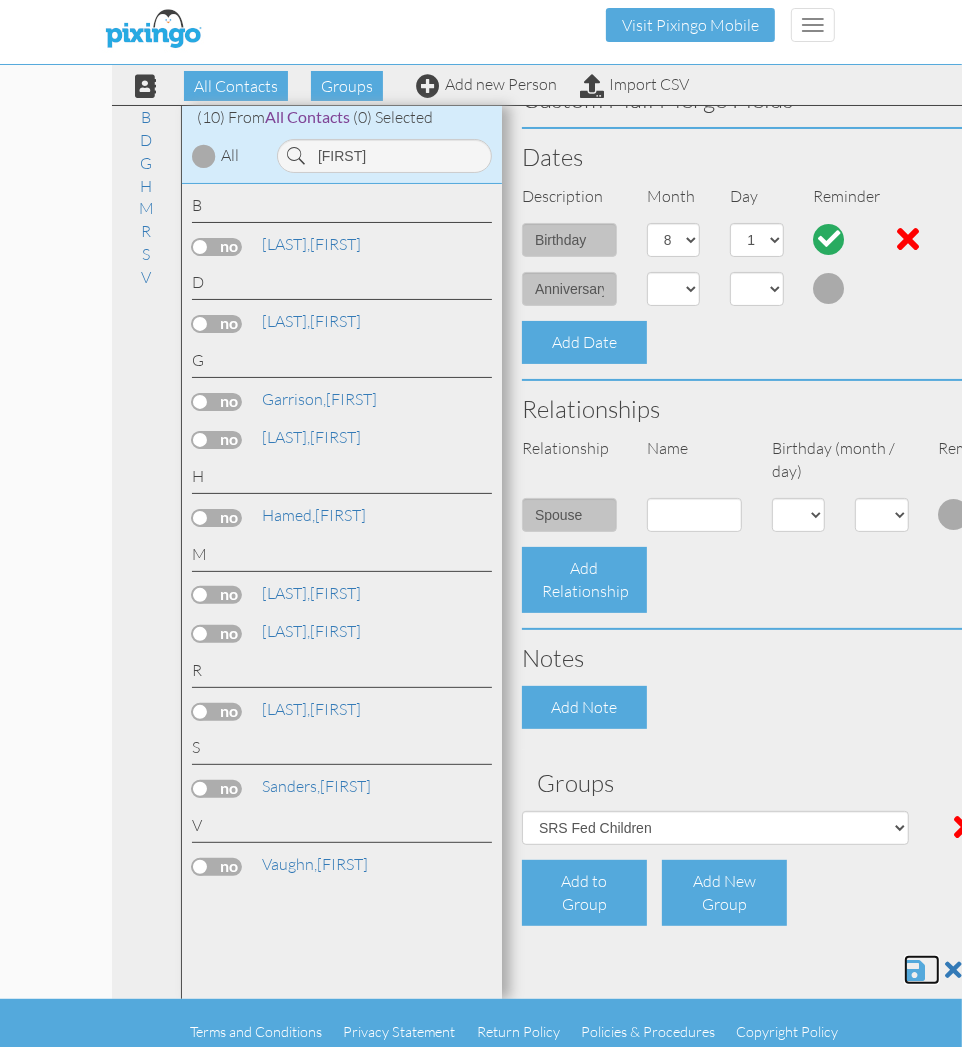 click at bounding box center (914, 970) 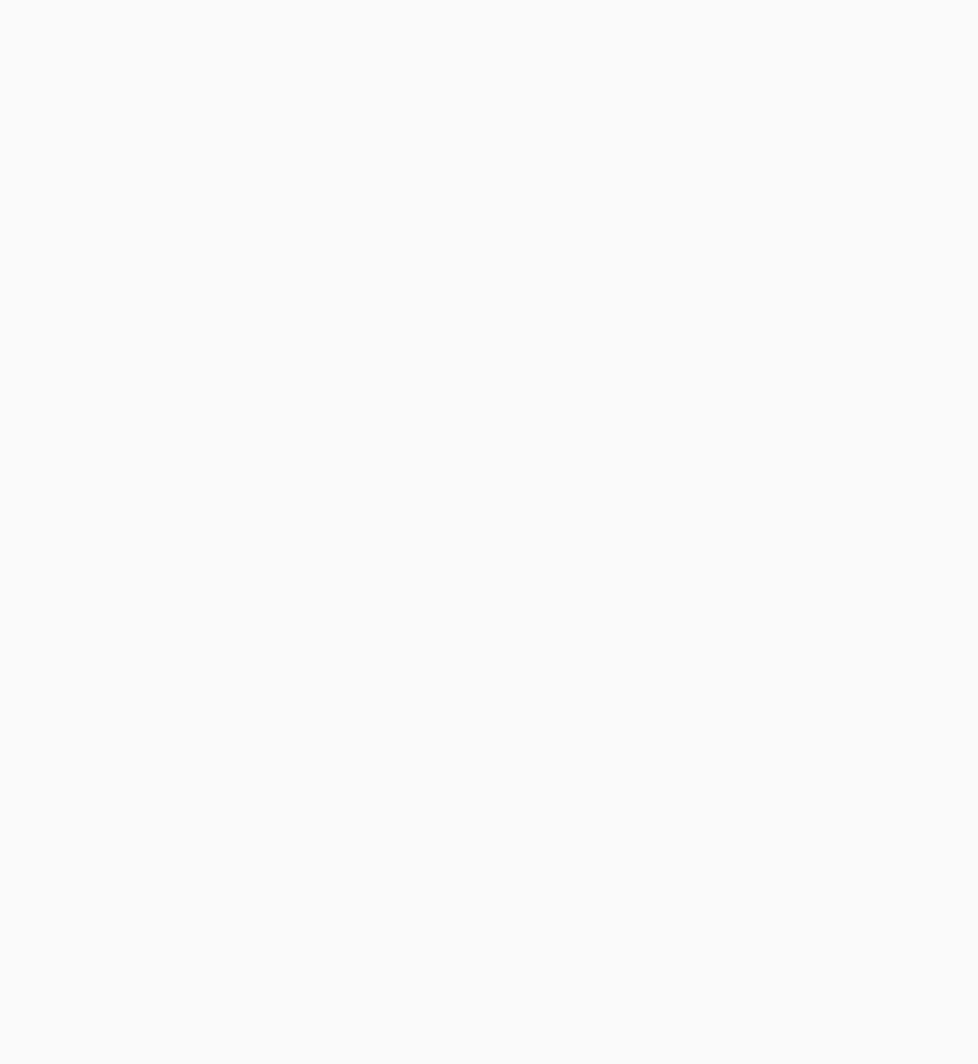 scroll, scrollTop: 0, scrollLeft: 0, axis: both 